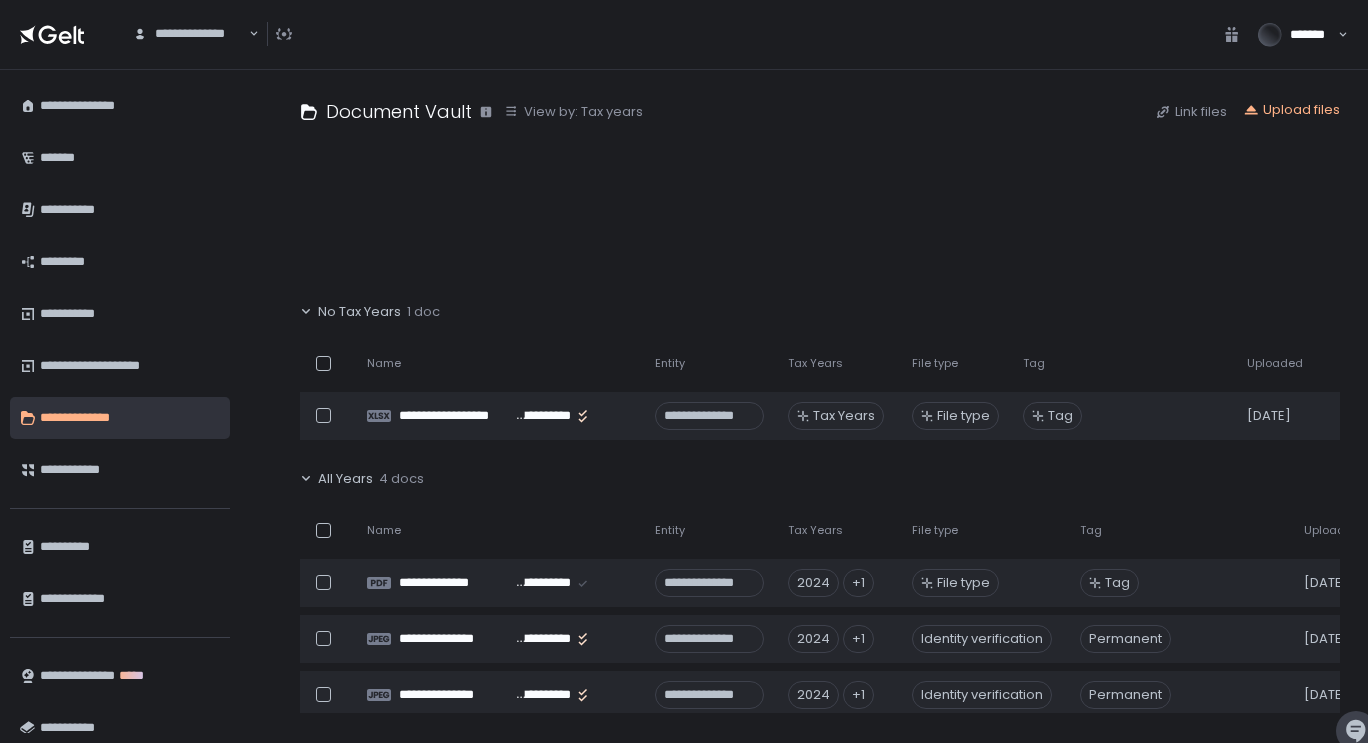 scroll, scrollTop: 0, scrollLeft: 0, axis: both 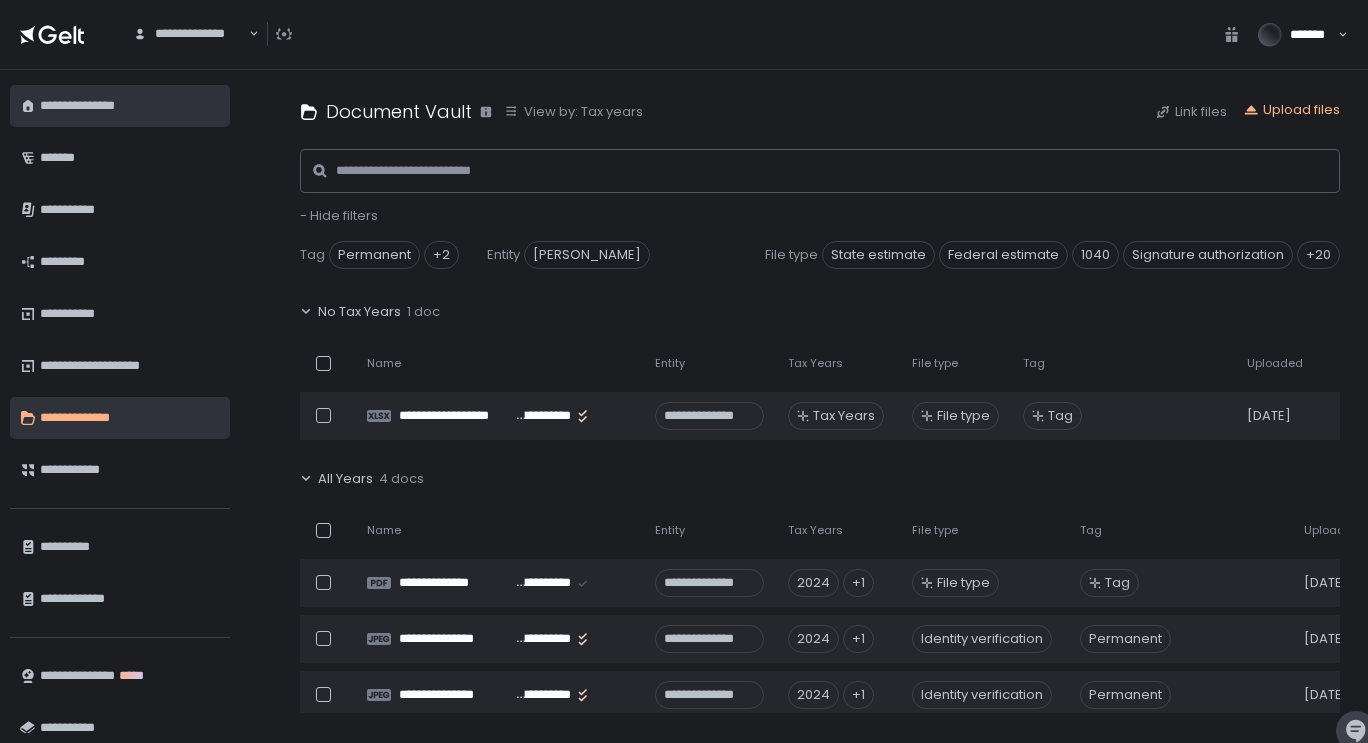 click on "**********" at bounding box center [127, 106] 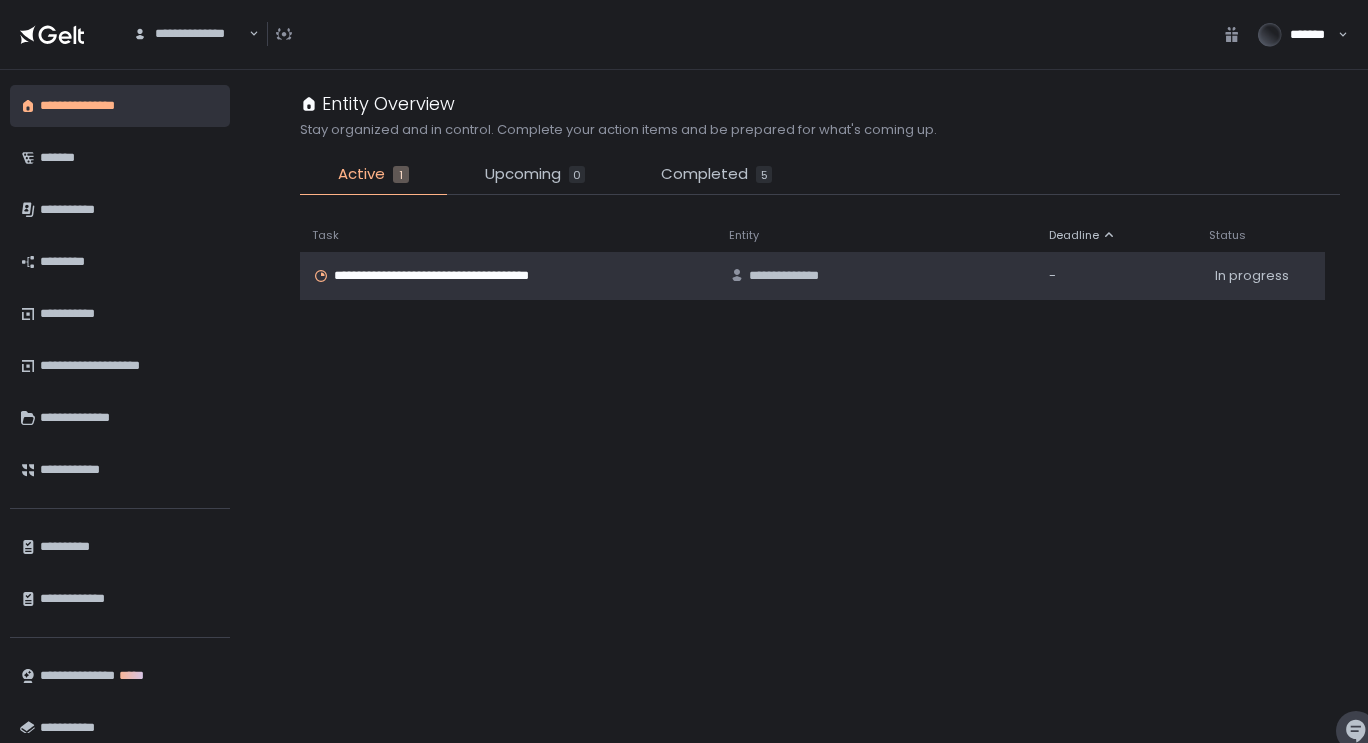 click on "**********" 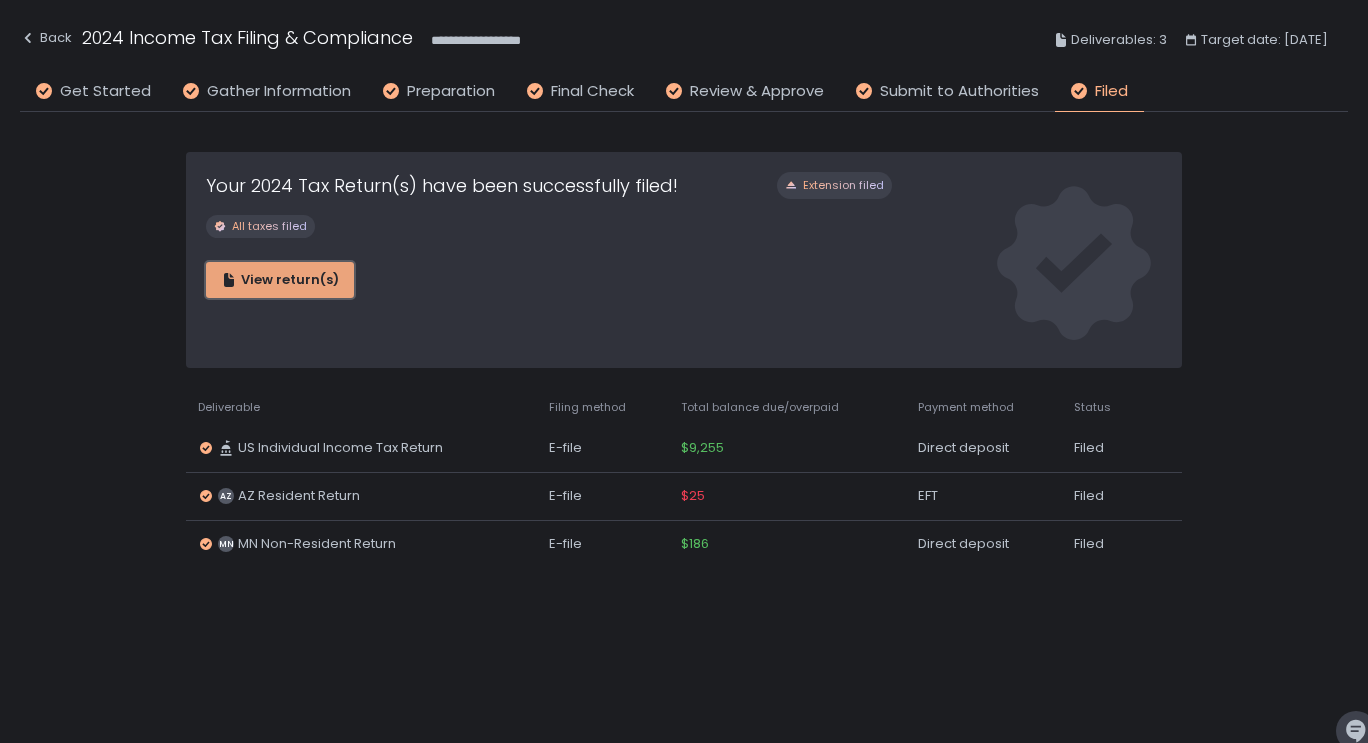 click on "View return(s)" 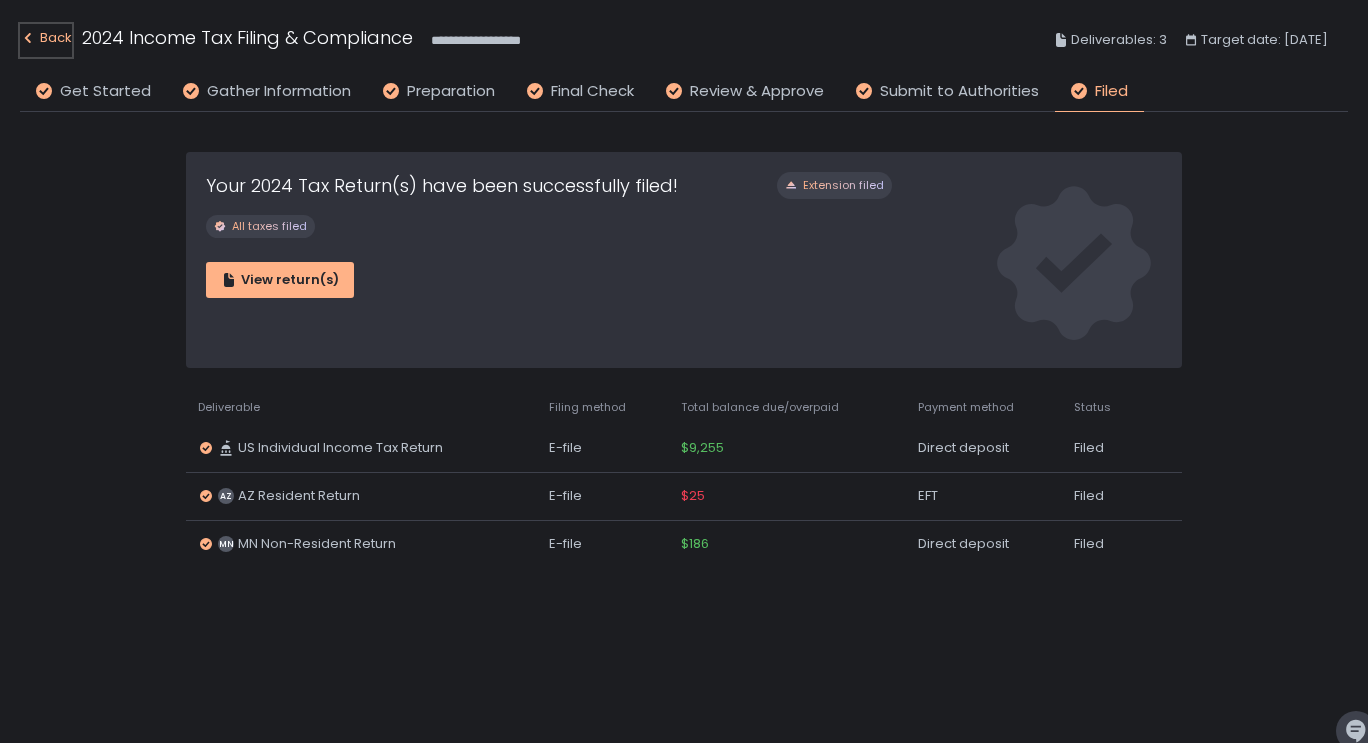 click on "Back" 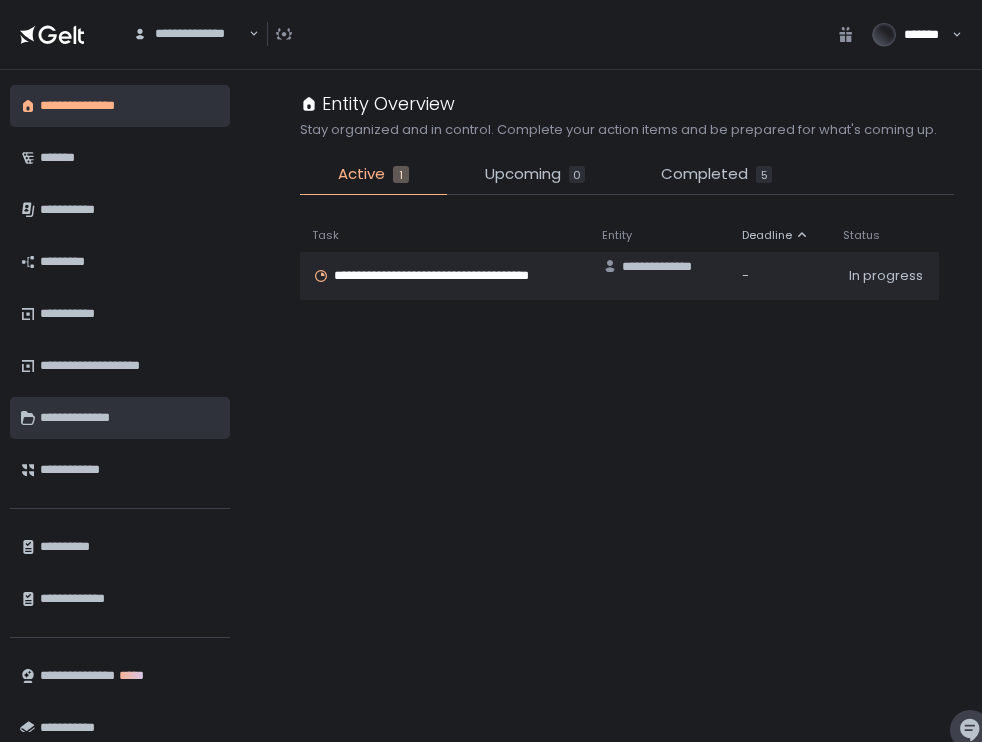 click on "**********" at bounding box center (120, 418) 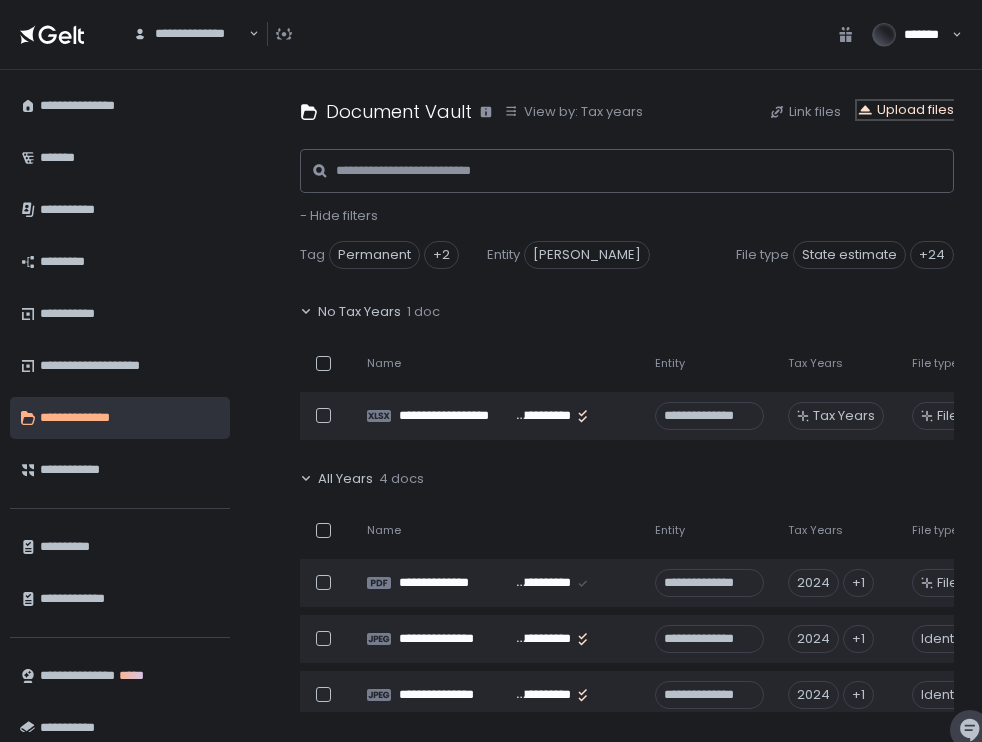 click on "Upload files" 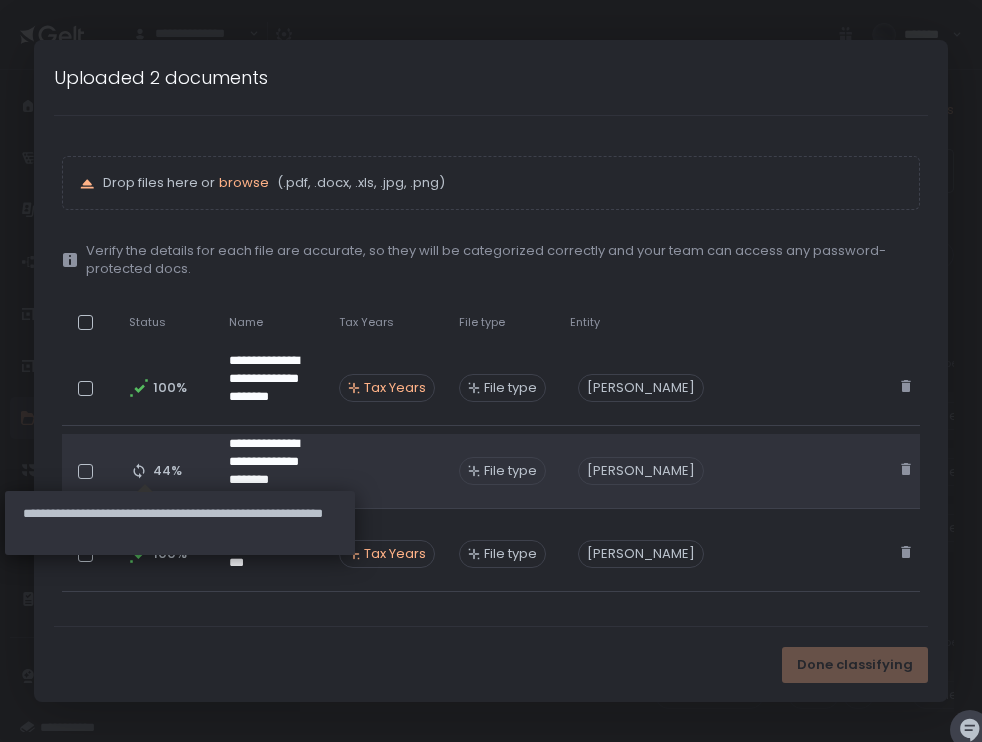 click 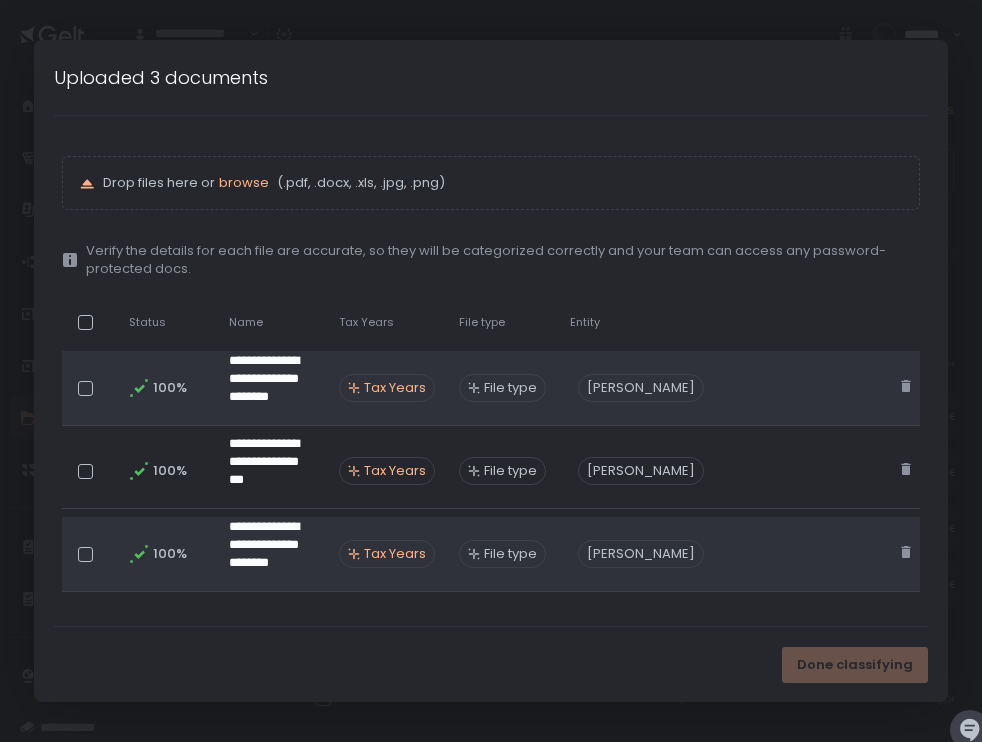 click on "Tax Years" at bounding box center [395, 388] 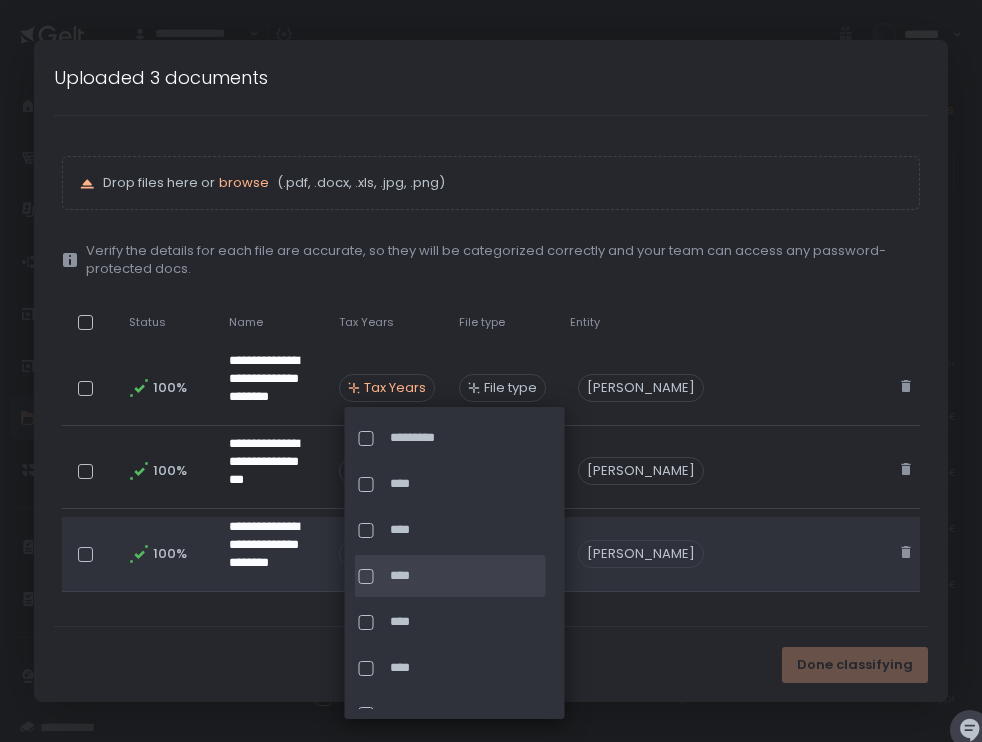 click at bounding box center [366, 576] 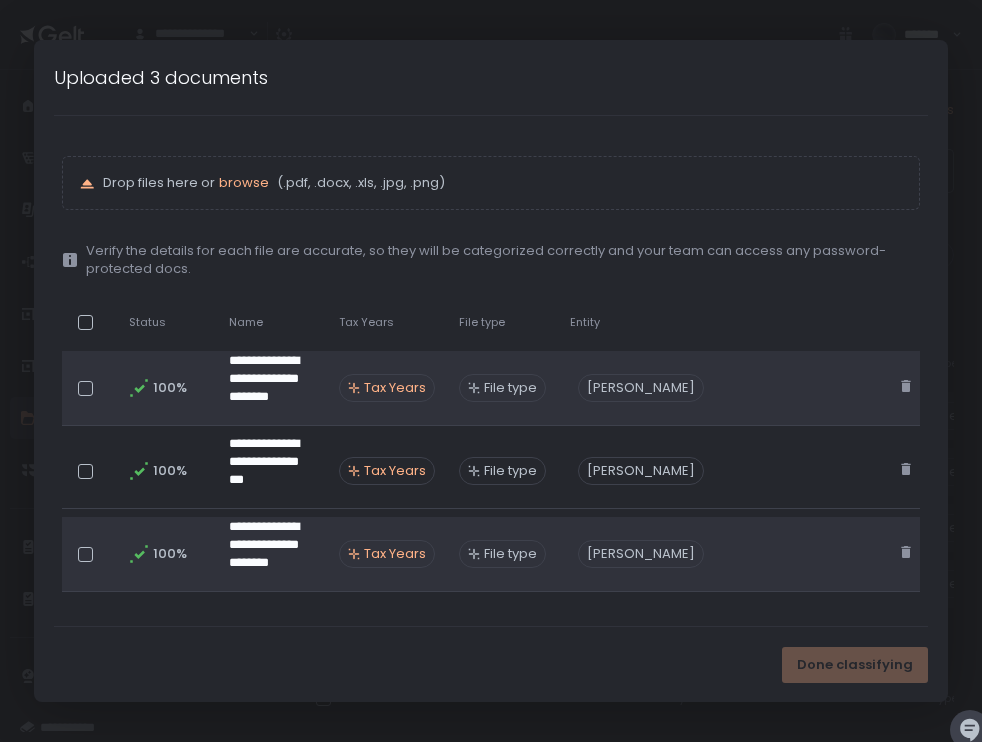 click on "File type" at bounding box center [510, 388] 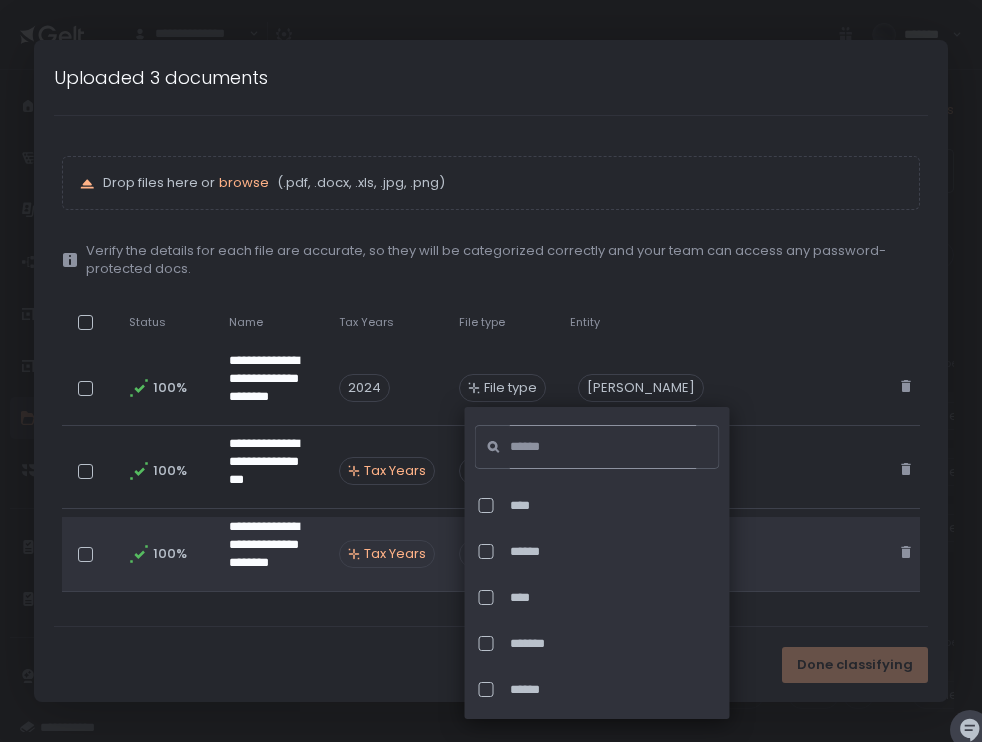 click 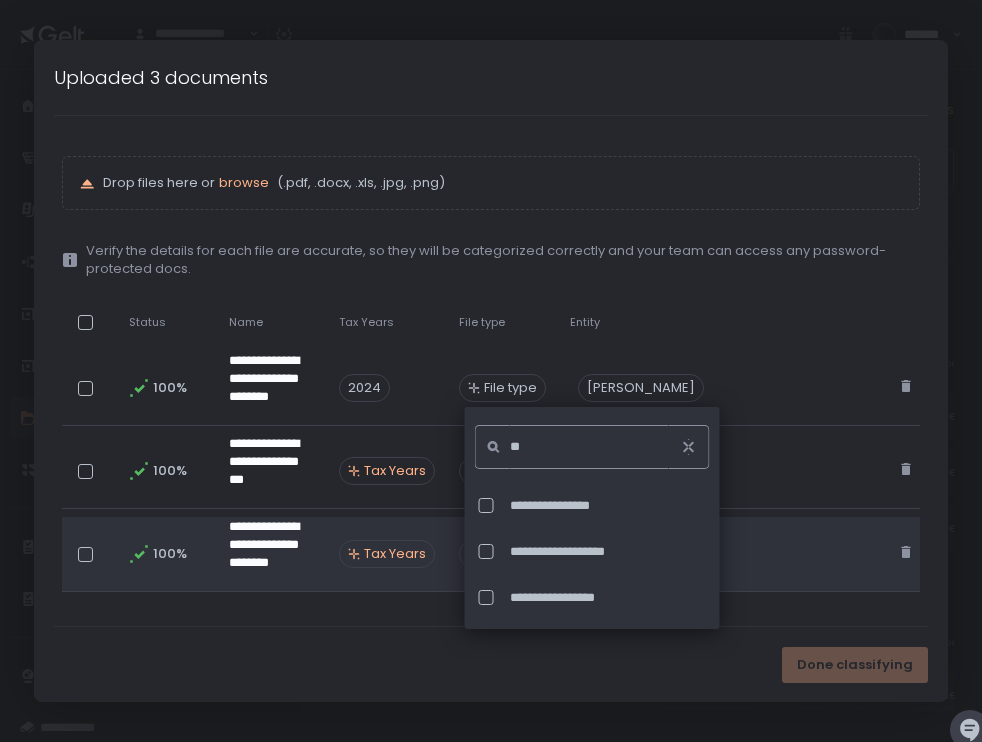 type on "*" 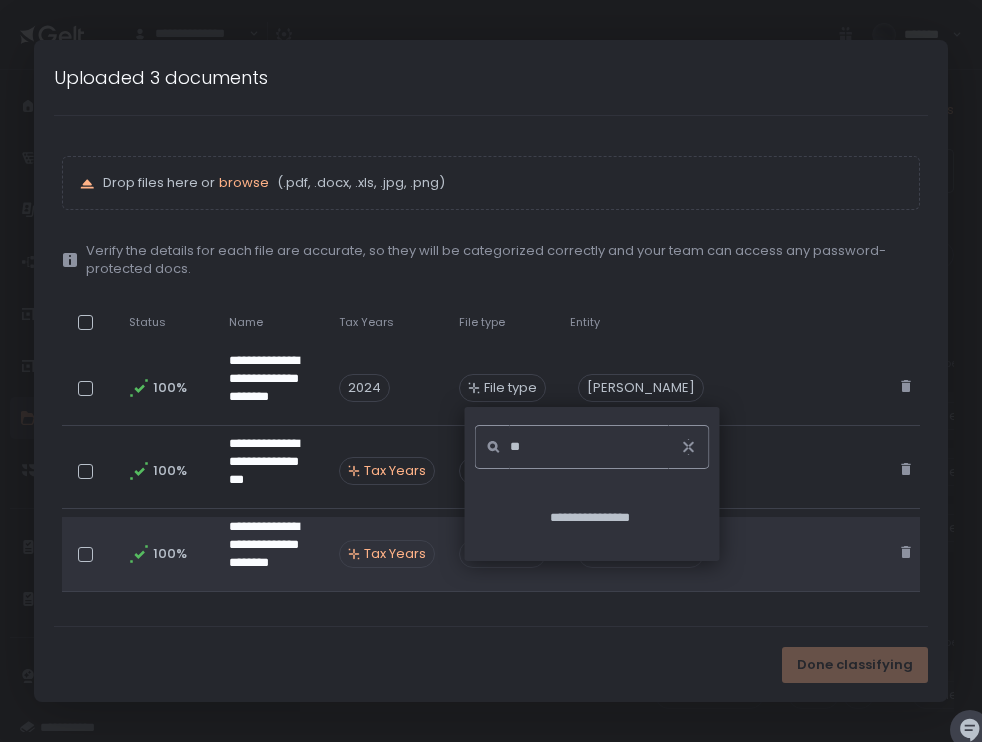 type on "*" 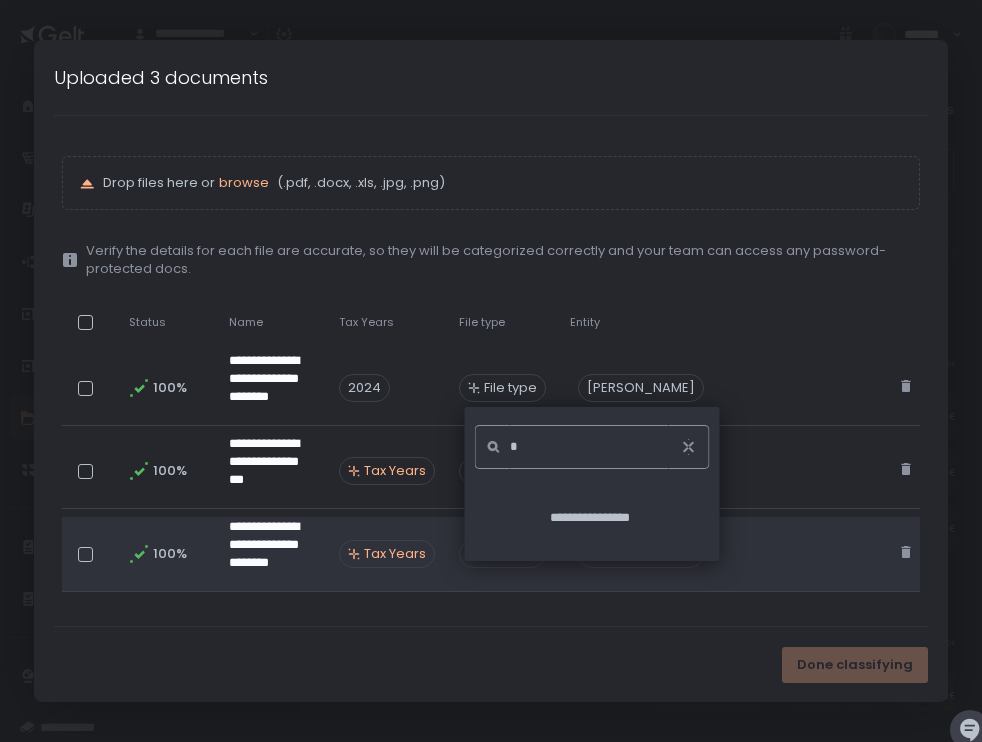 type 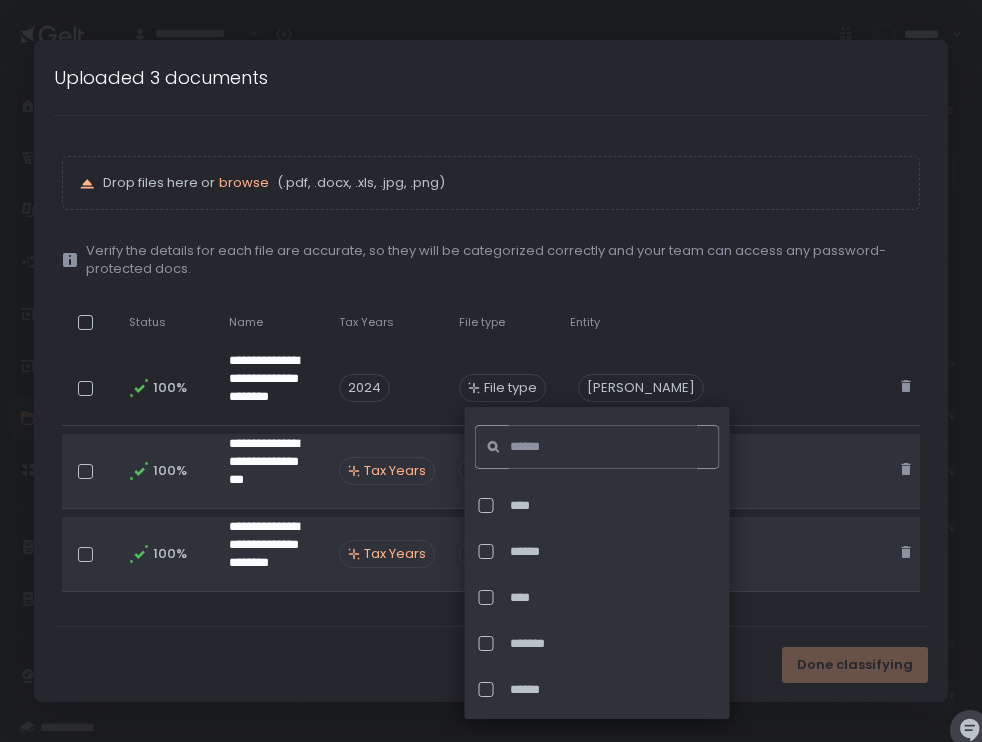 click on "Tax Years" at bounding box center [395, 471] 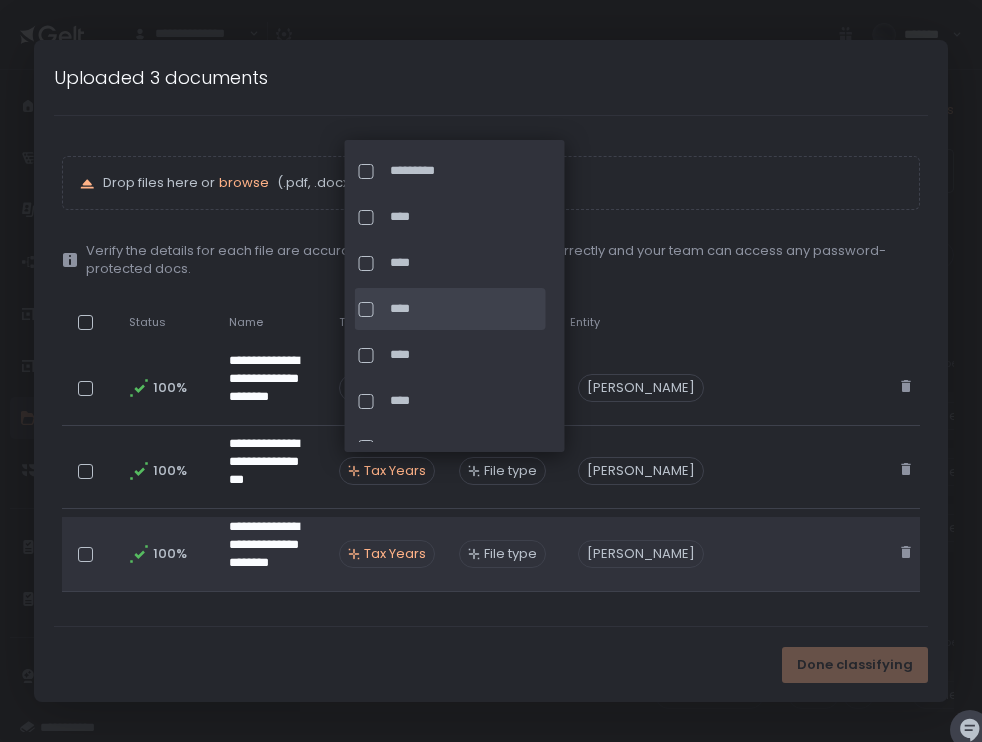 click on "****" 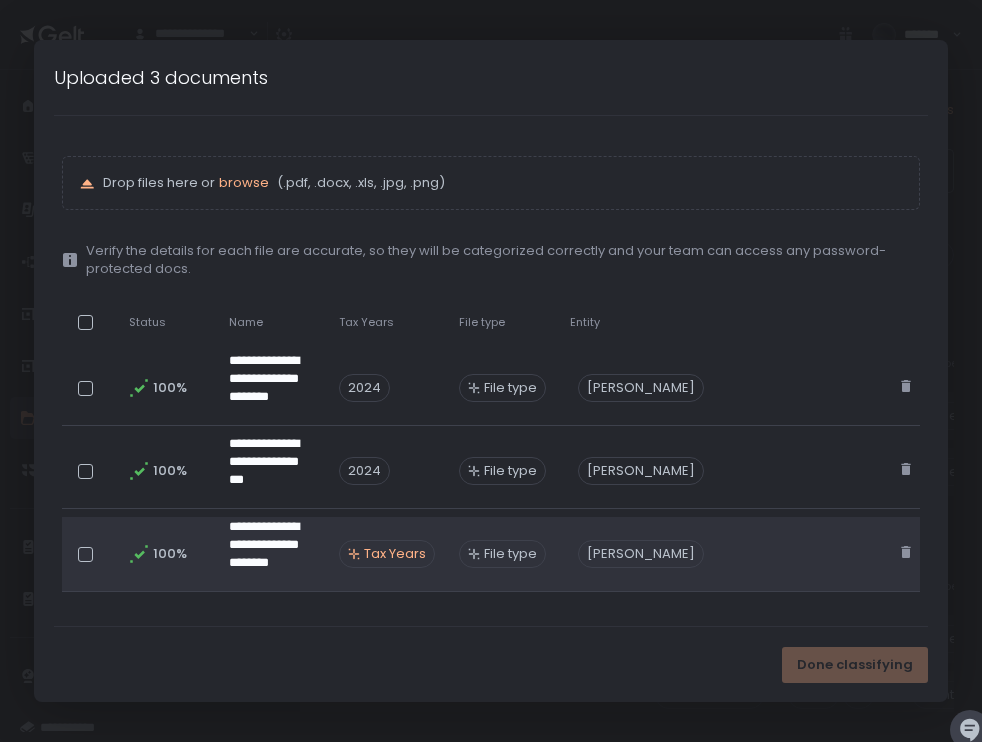 drag, startPoint x: 389, startPoint y: 549, endPoint x: 370, endPoint y: 553, distance: 19.416489 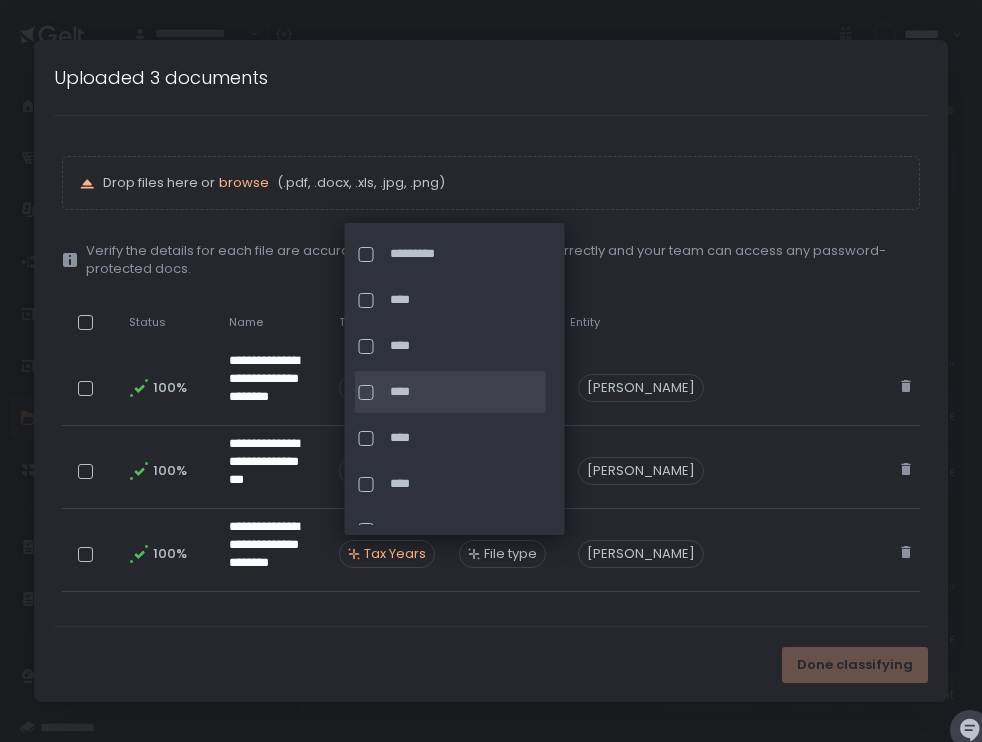 click 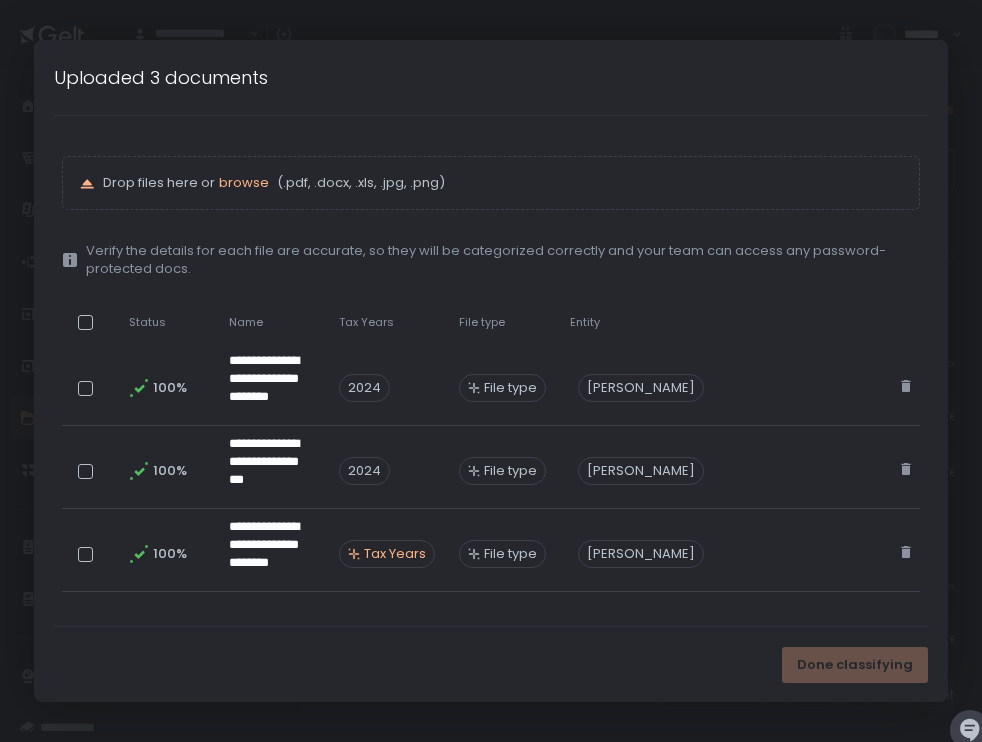 click on "**********" at bounding box center [490, 378] 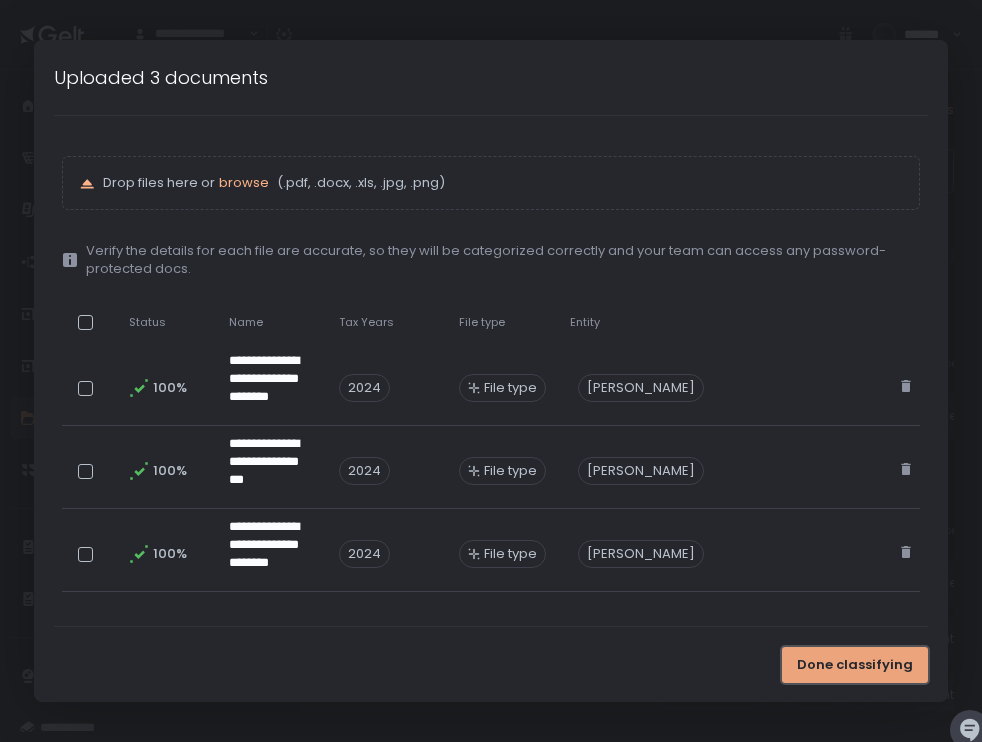 click on "Done classifying" at bounding box center (855, 665) 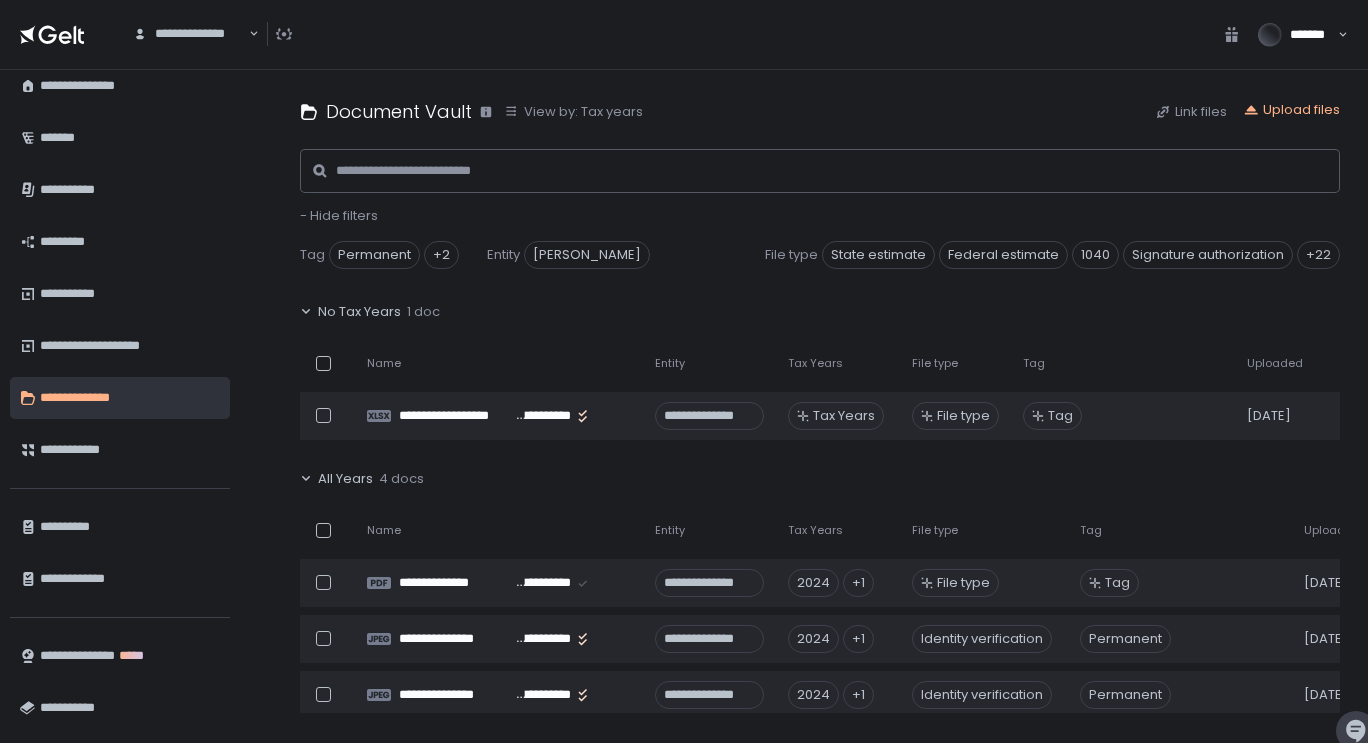 scroll, scrollTop: 0, scrollLeft: 0, axis: both 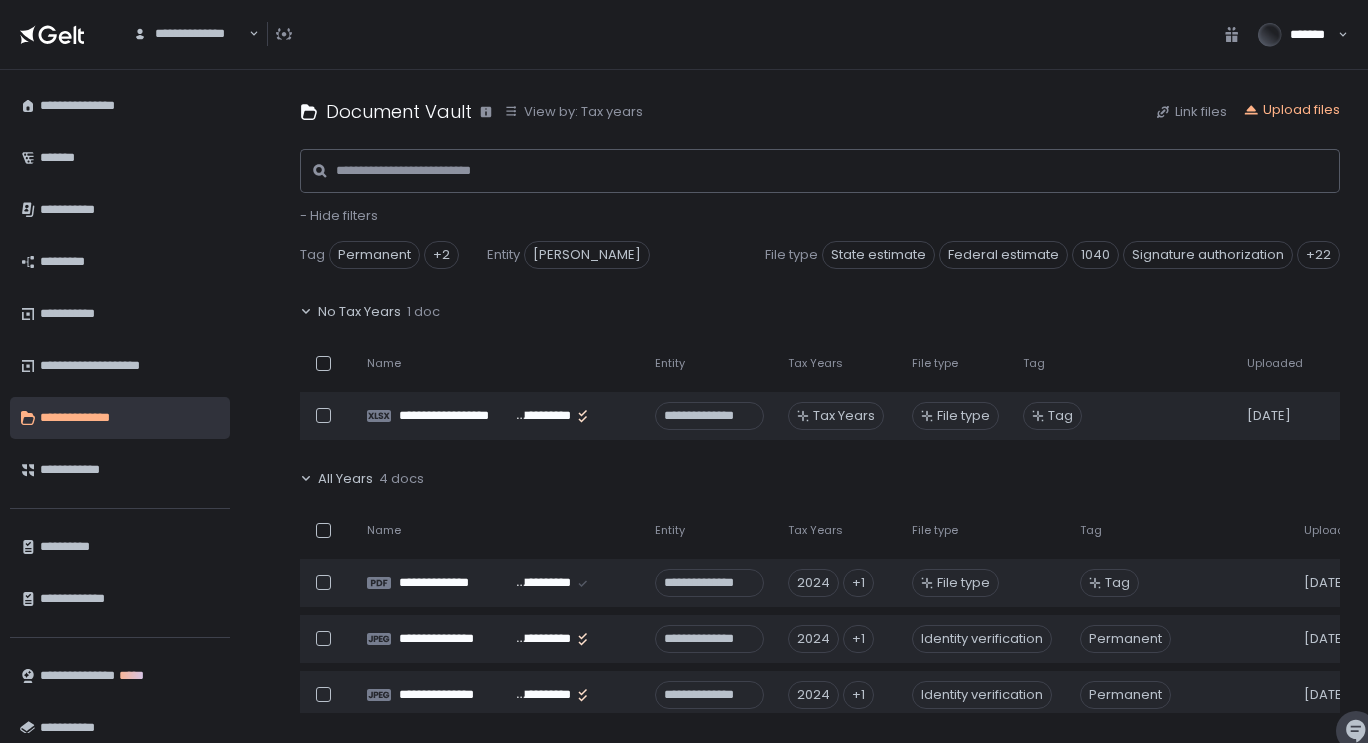 click on "*******" at bounding box center (1311, 35) 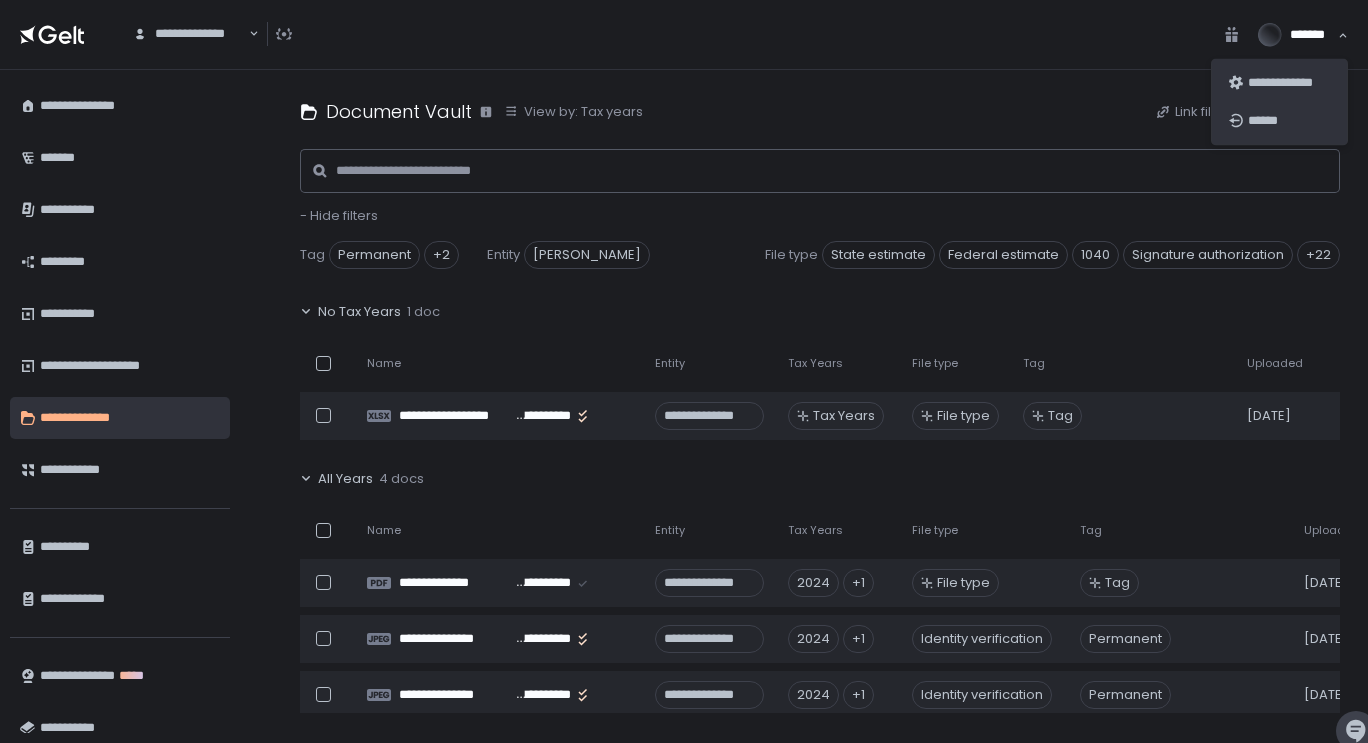 click on "**********" 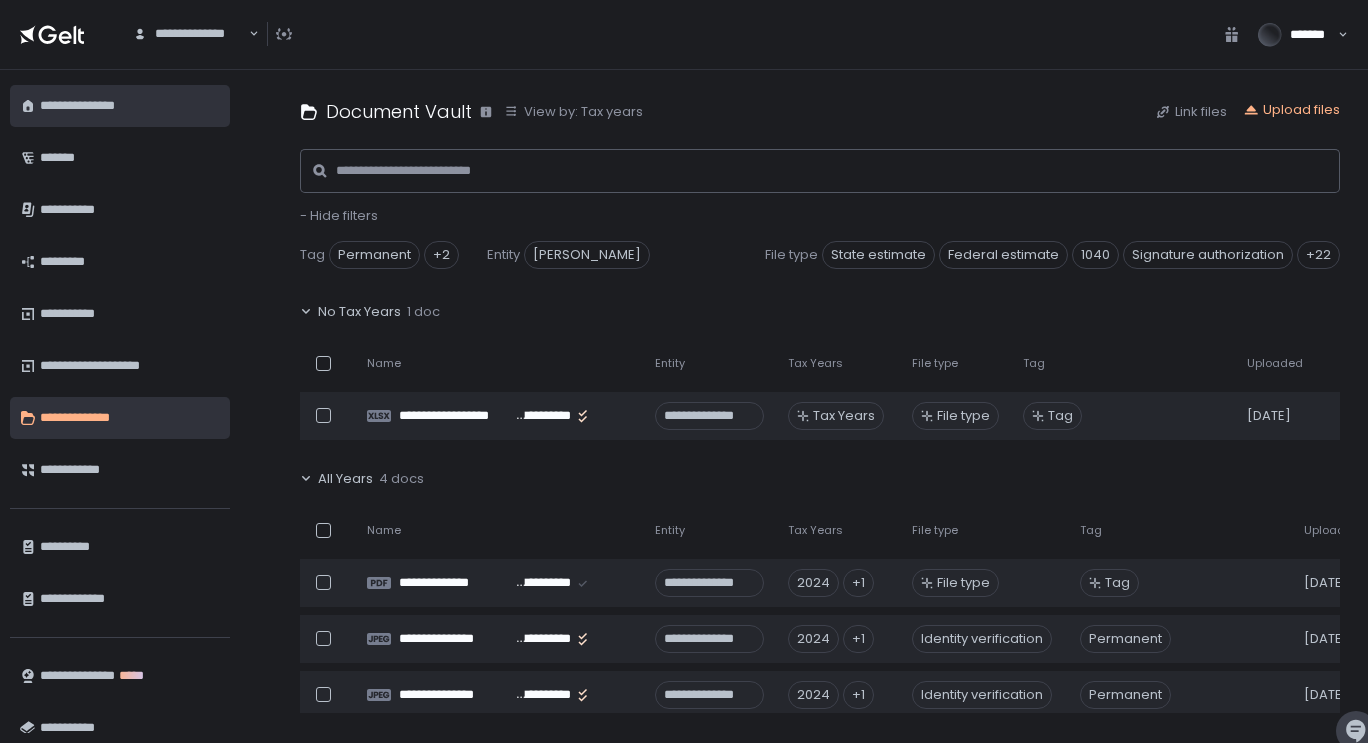 click on "**********" at bounding box center (127, 106) 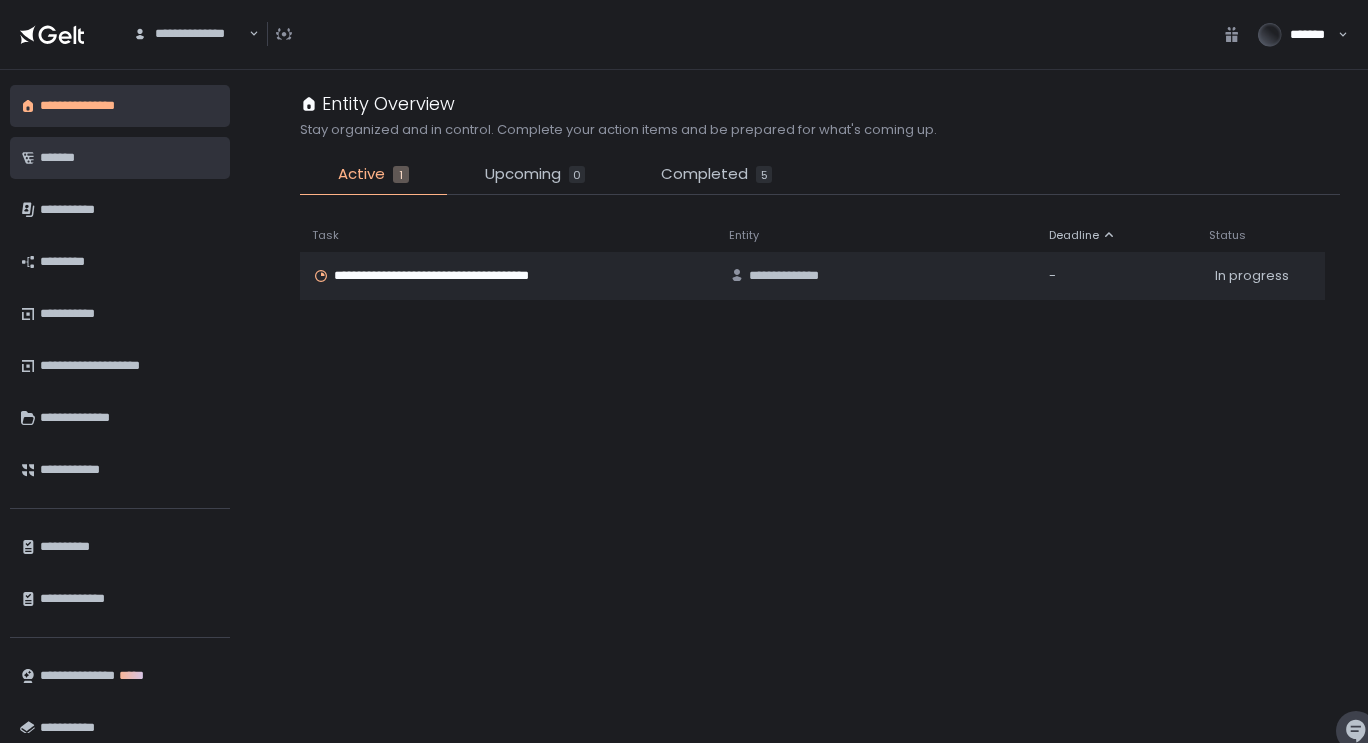 click on "*******" at bounding box center (127, 158) 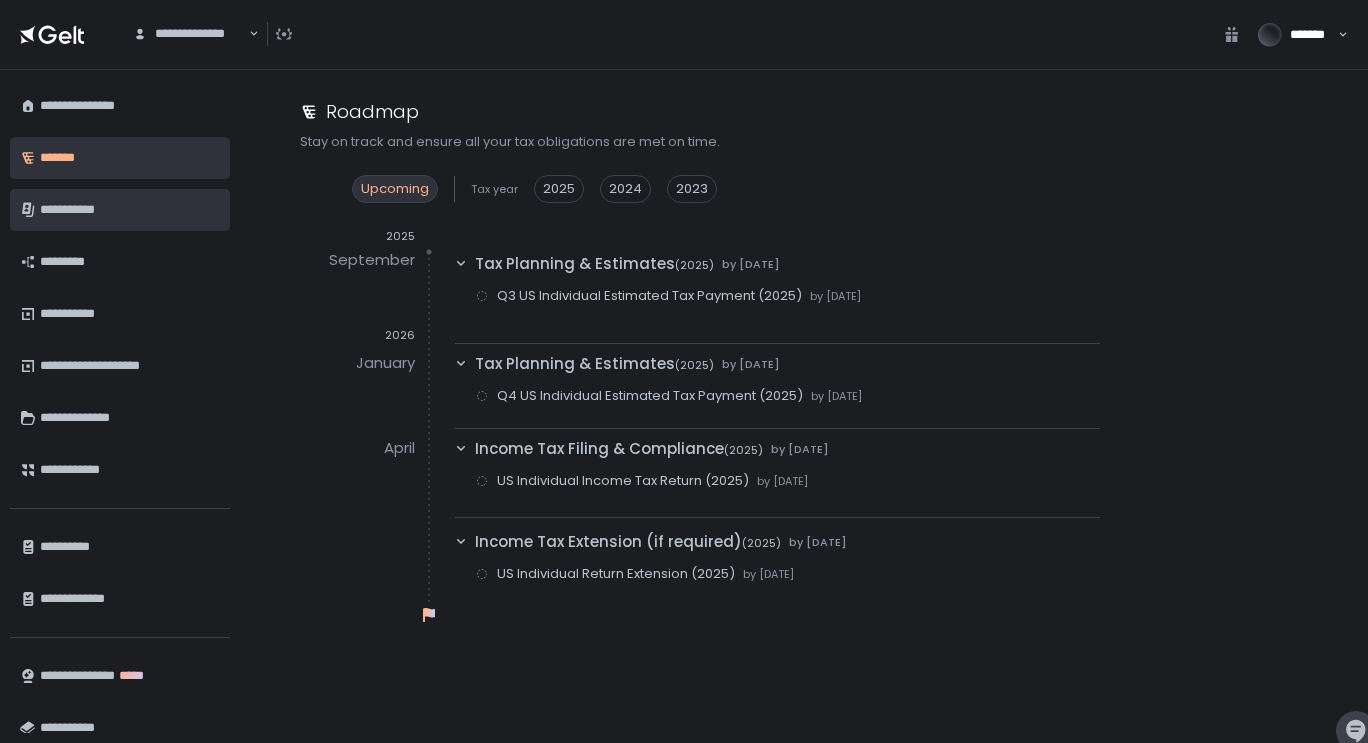 click on "**********" at bounding box center [127, 210] 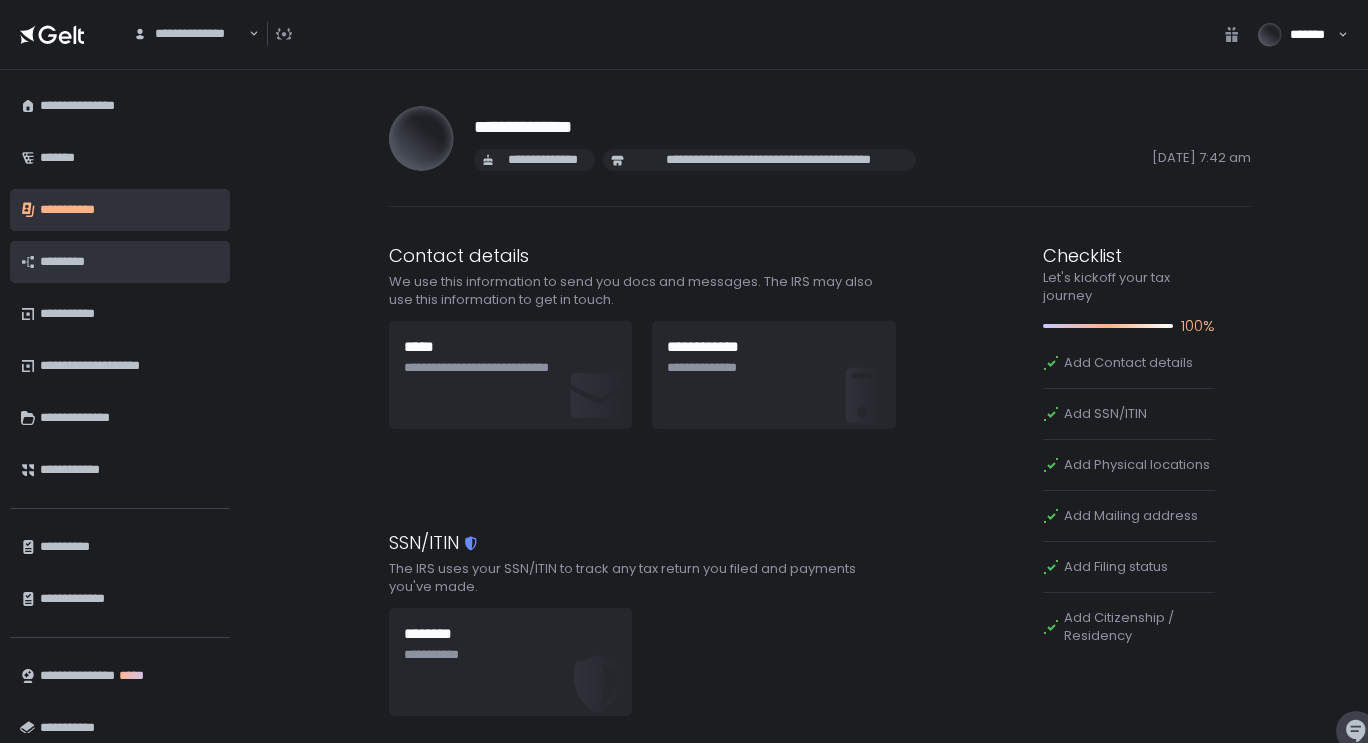 click on "*********" at bounding box center (127, 262) 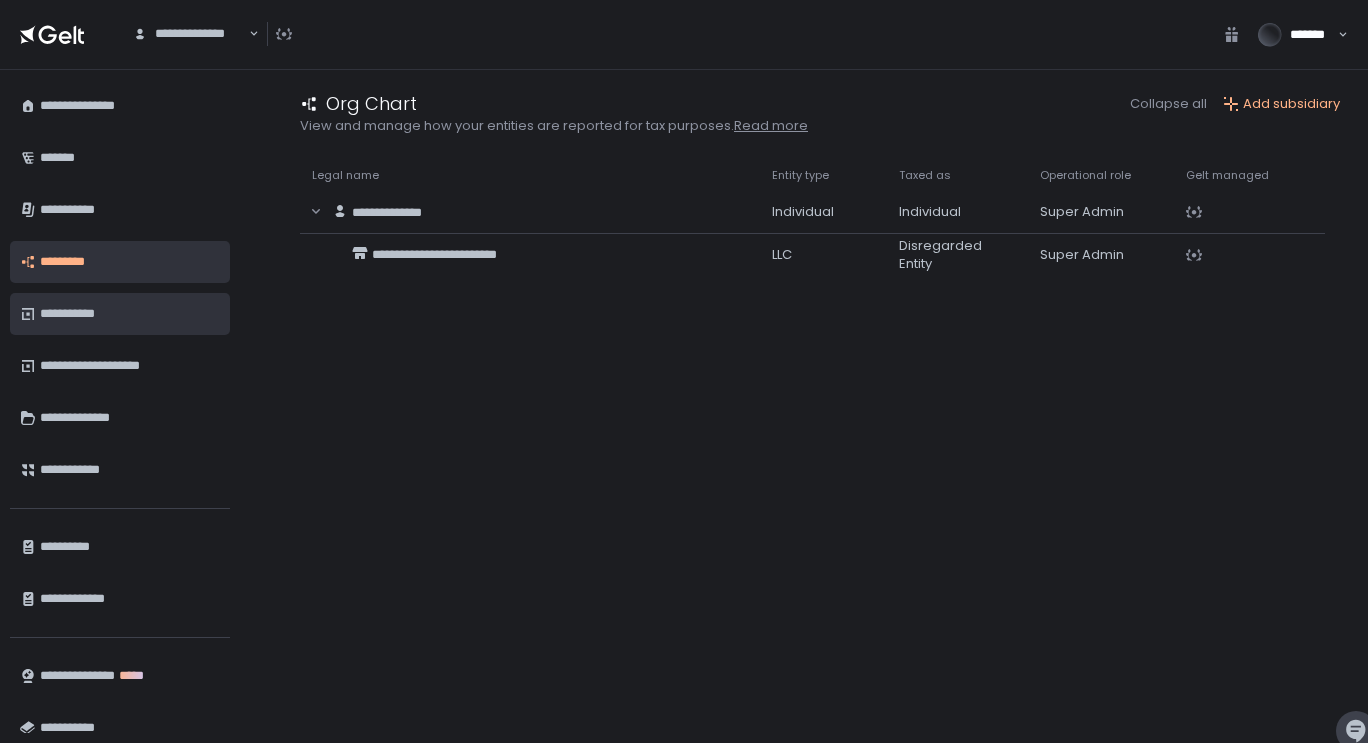 click on "**********" at bounding box center (127, 314) 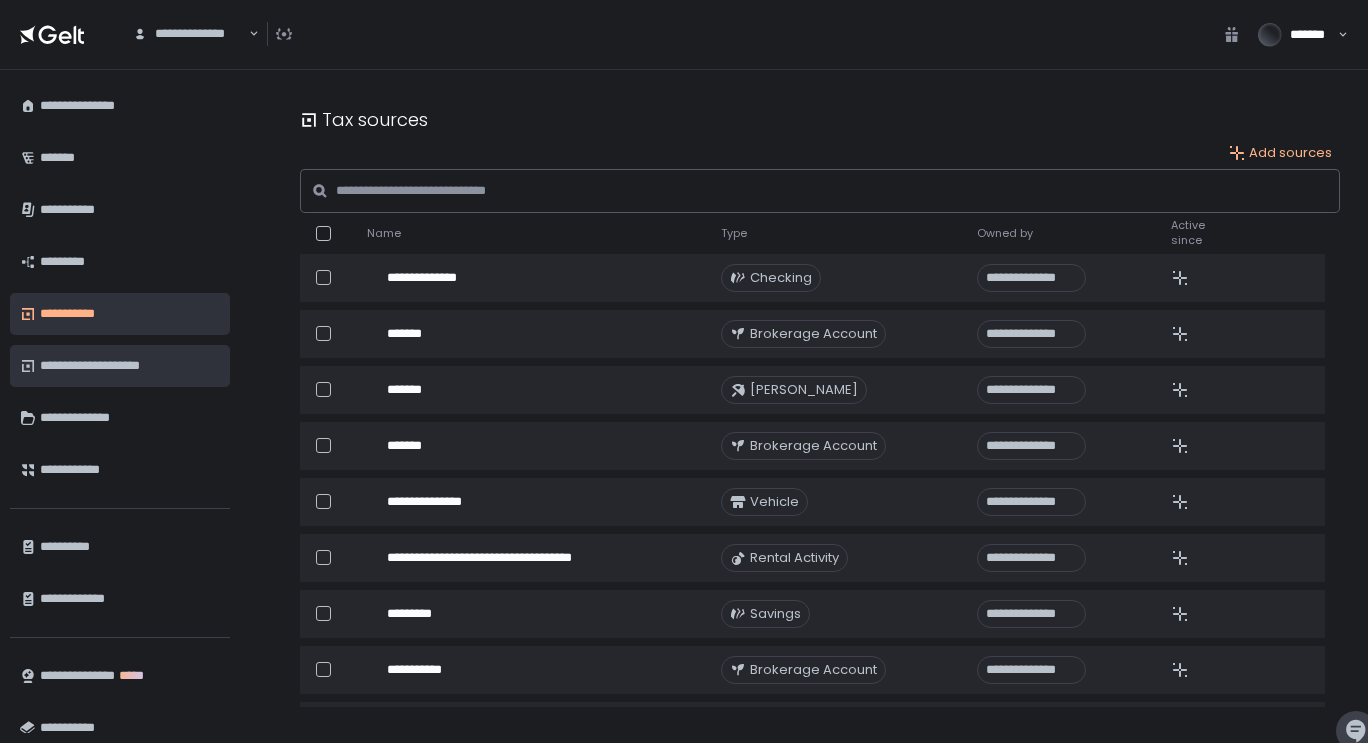 click on "**********" at bounding box center [127, 366] 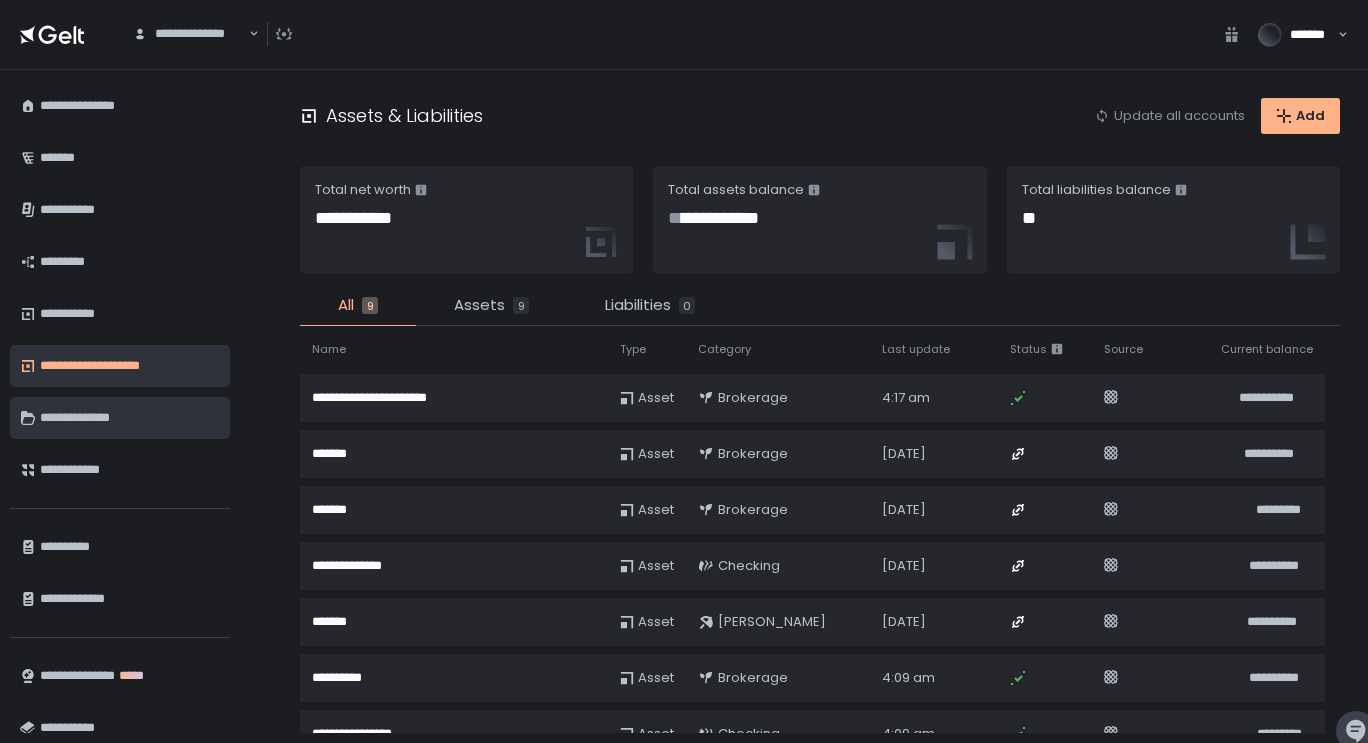 click on "**********" at bounding box center [127, 418] 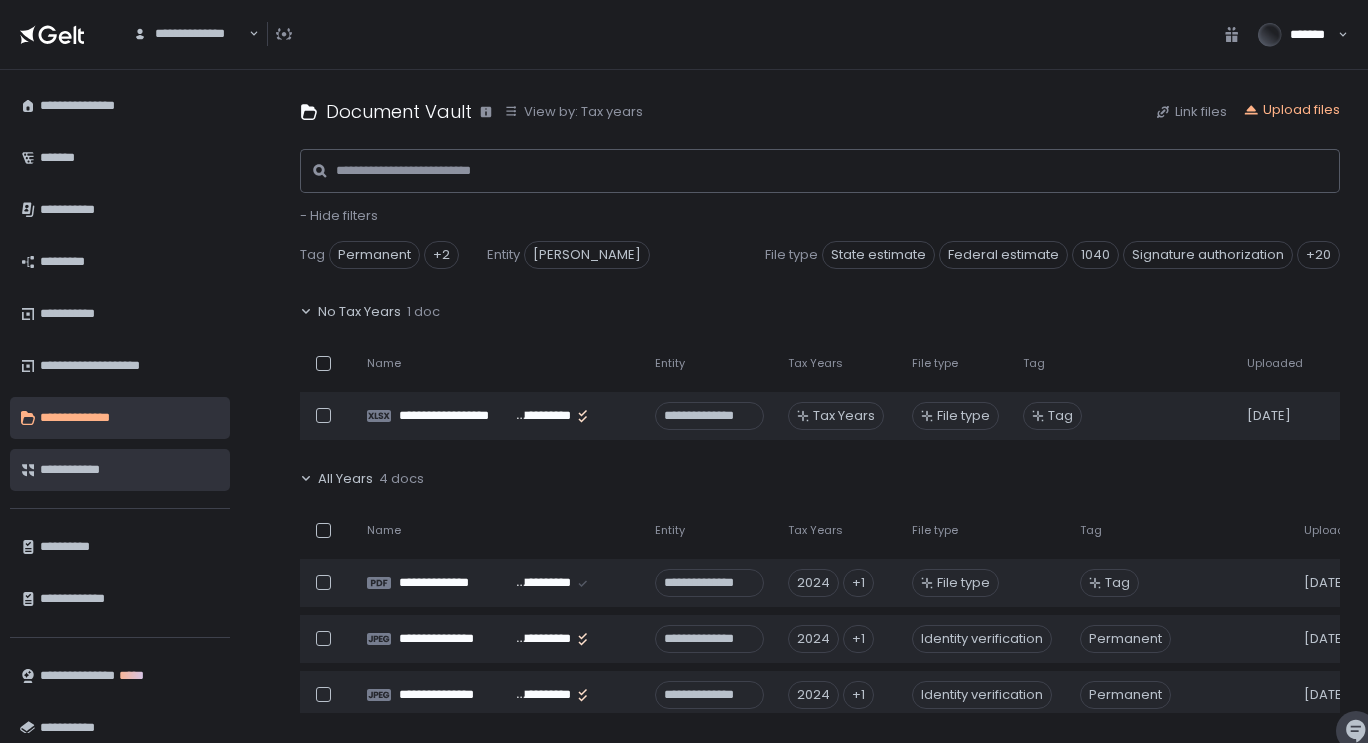 click on "**********" at bounding box center [127, 470] 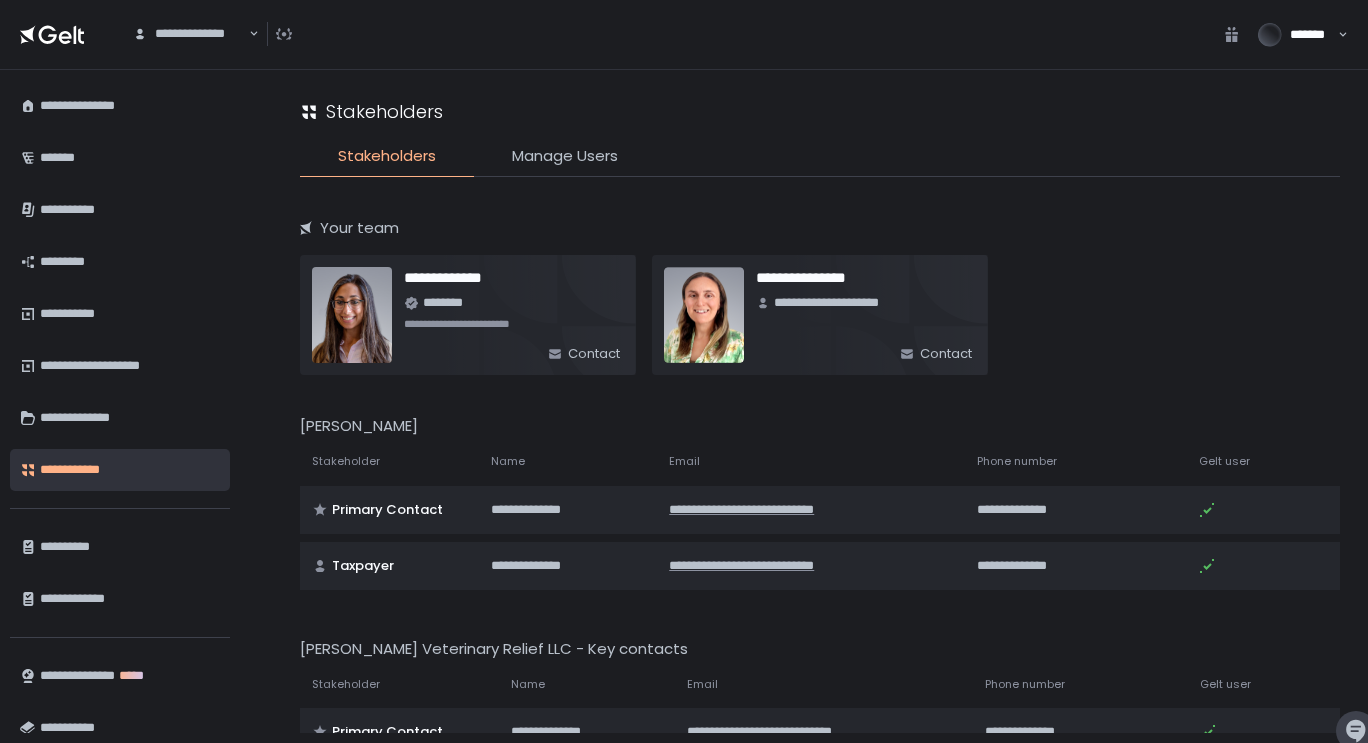 scroll, scrollTop: 20, scrollLeft: 0, axis: vertical 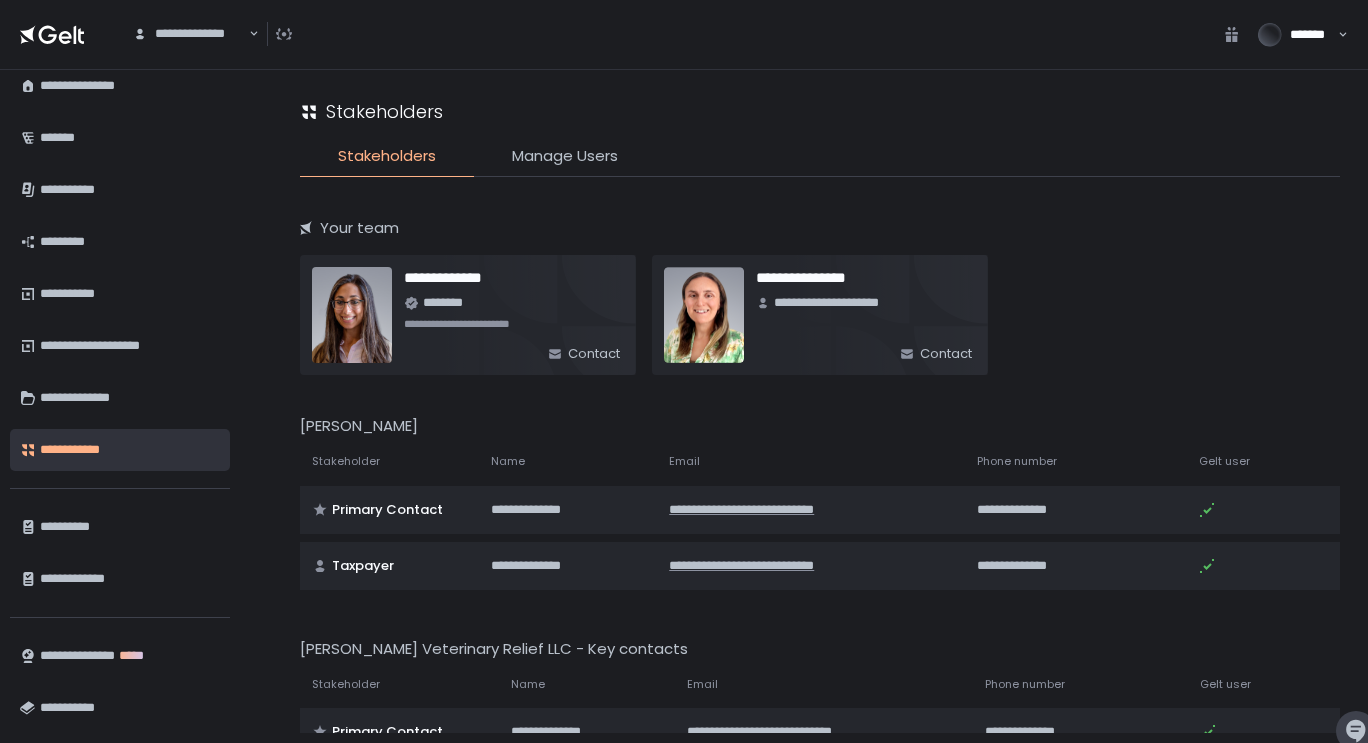 click on "**********" at bounding box center (820, 405) 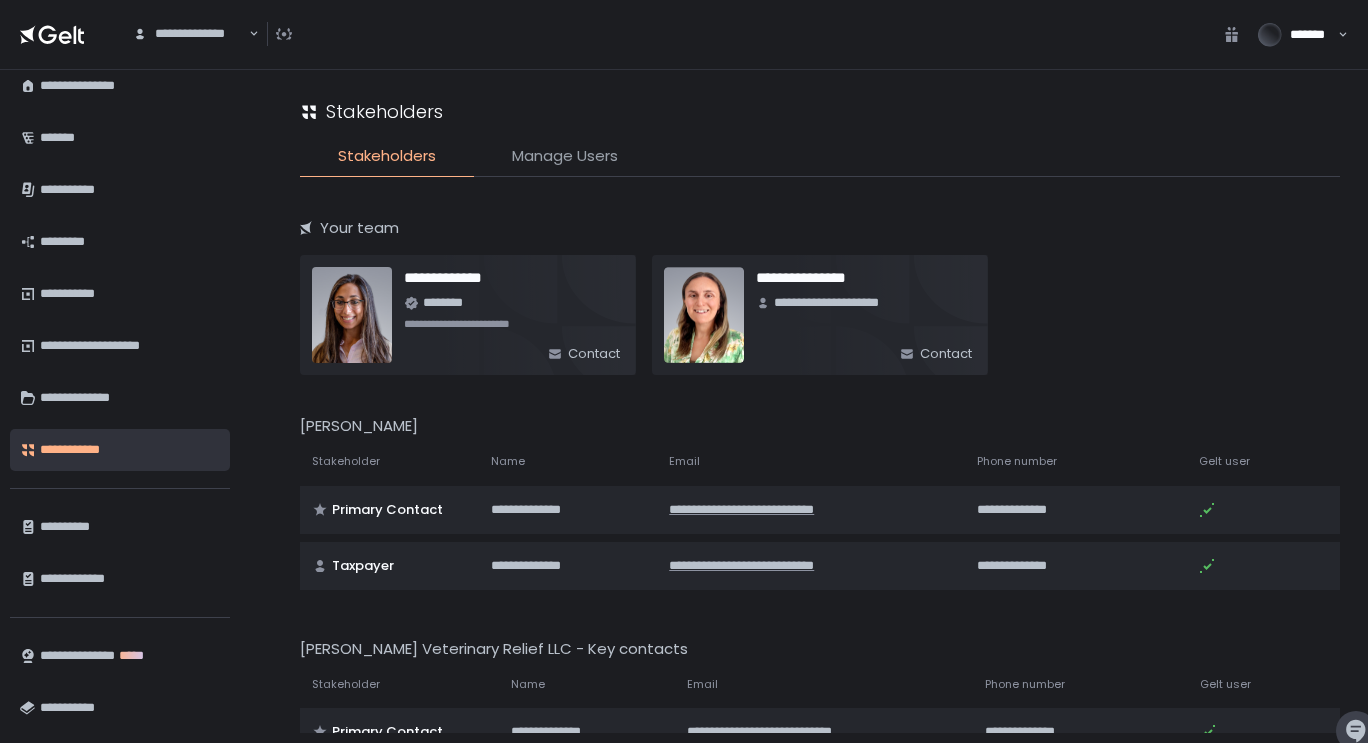 click on "Manage Users" at bounding box center [565, 156] 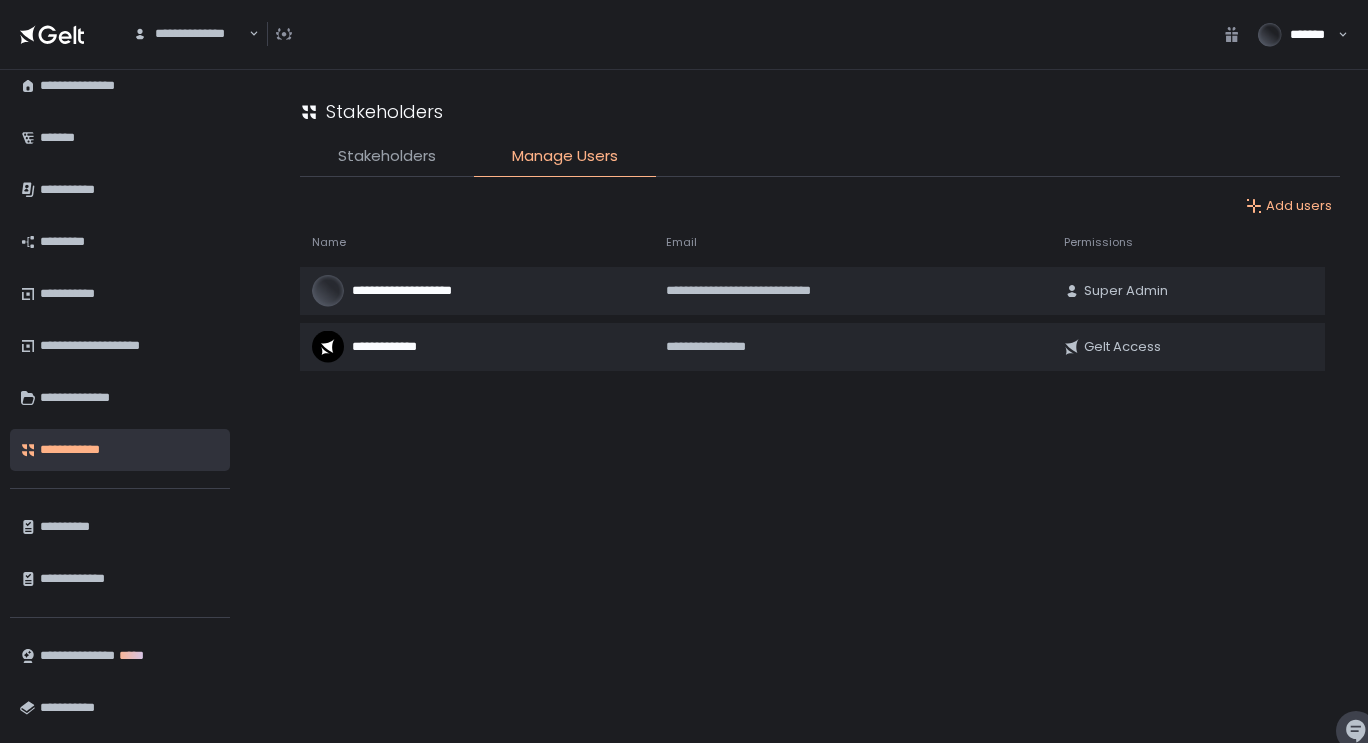 click on "Stakeholders" at bounding box center [387, 156] 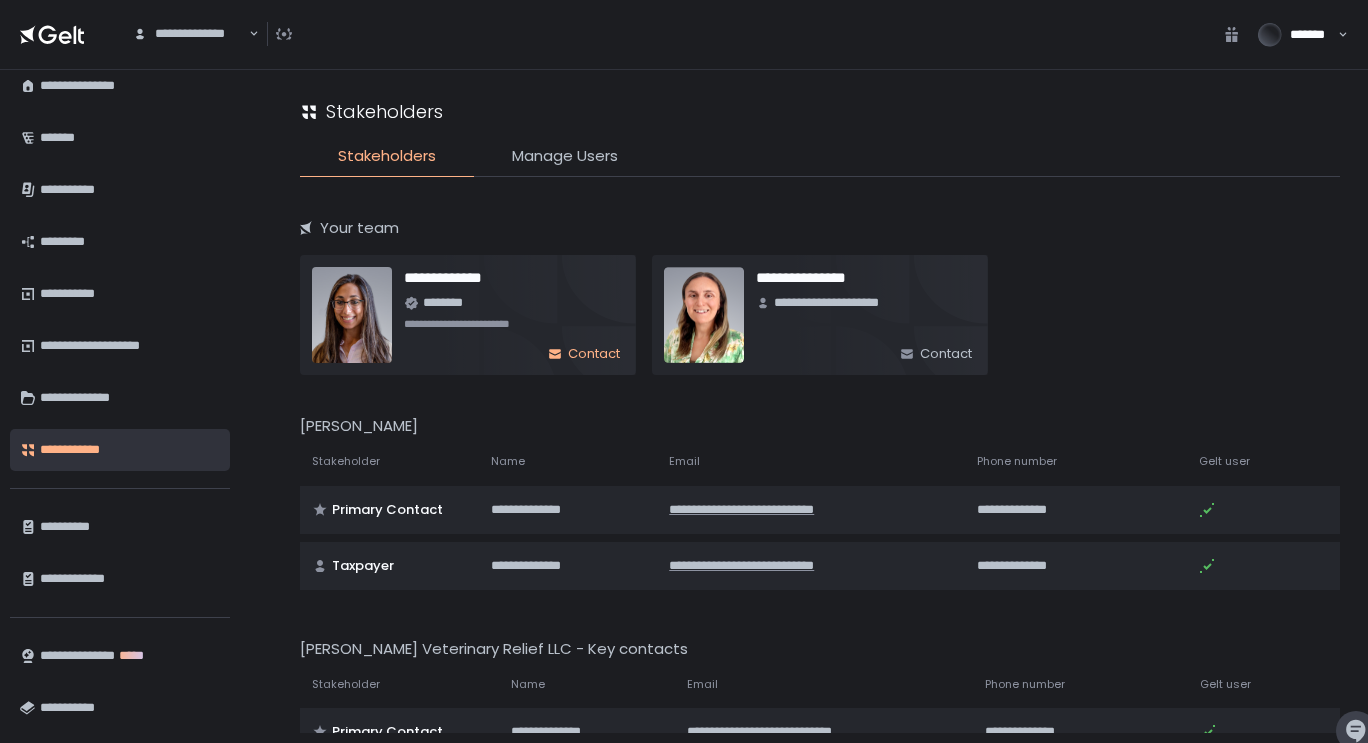 click on "Contact" at bounding box center [594, 354] 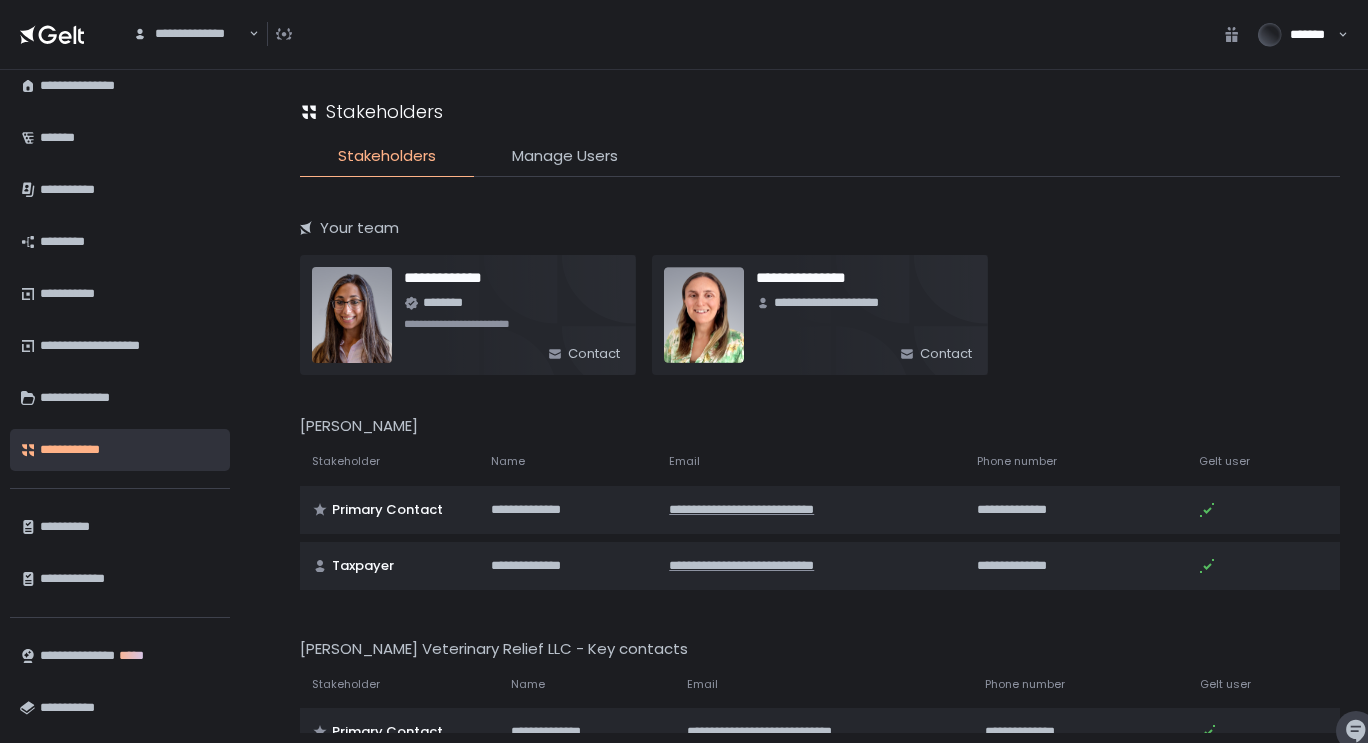 click on "Stakeholders" at bounding box center [820, 111] 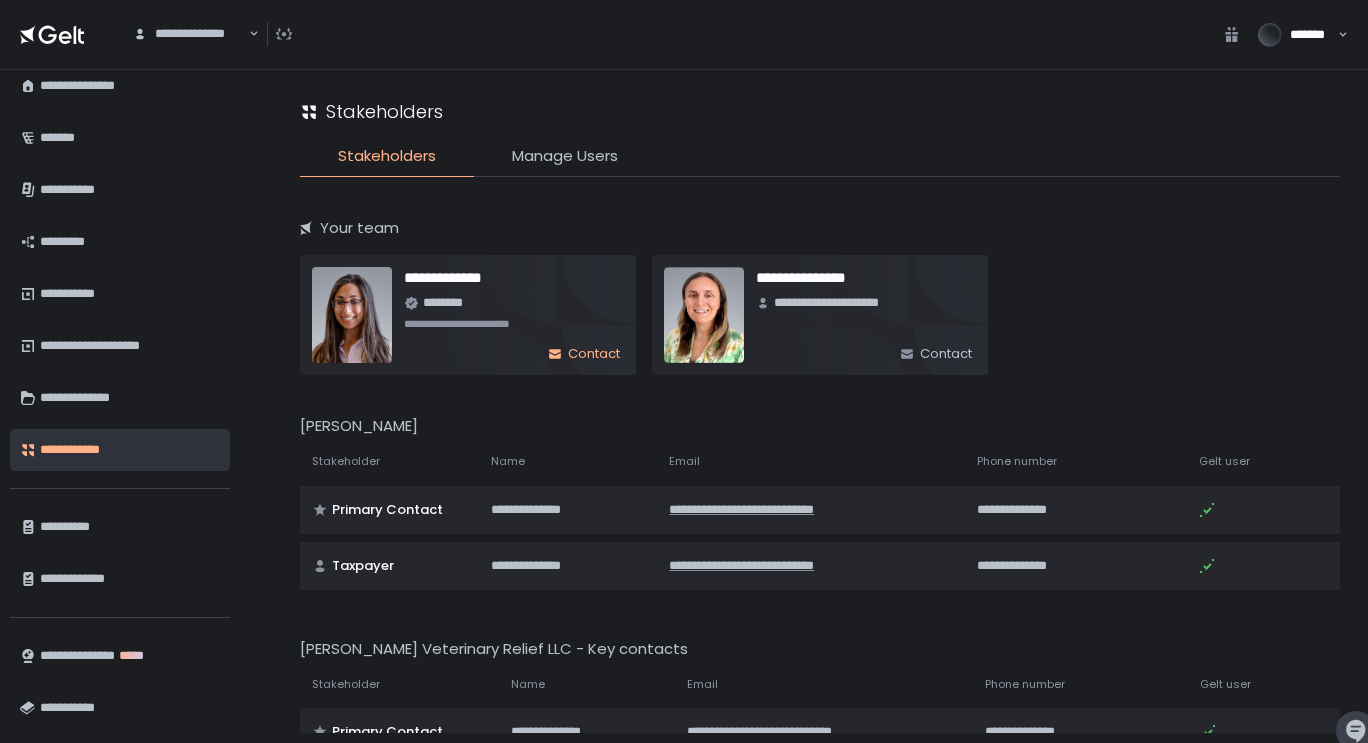 click on "Contact" at bounding box center [594, 354] 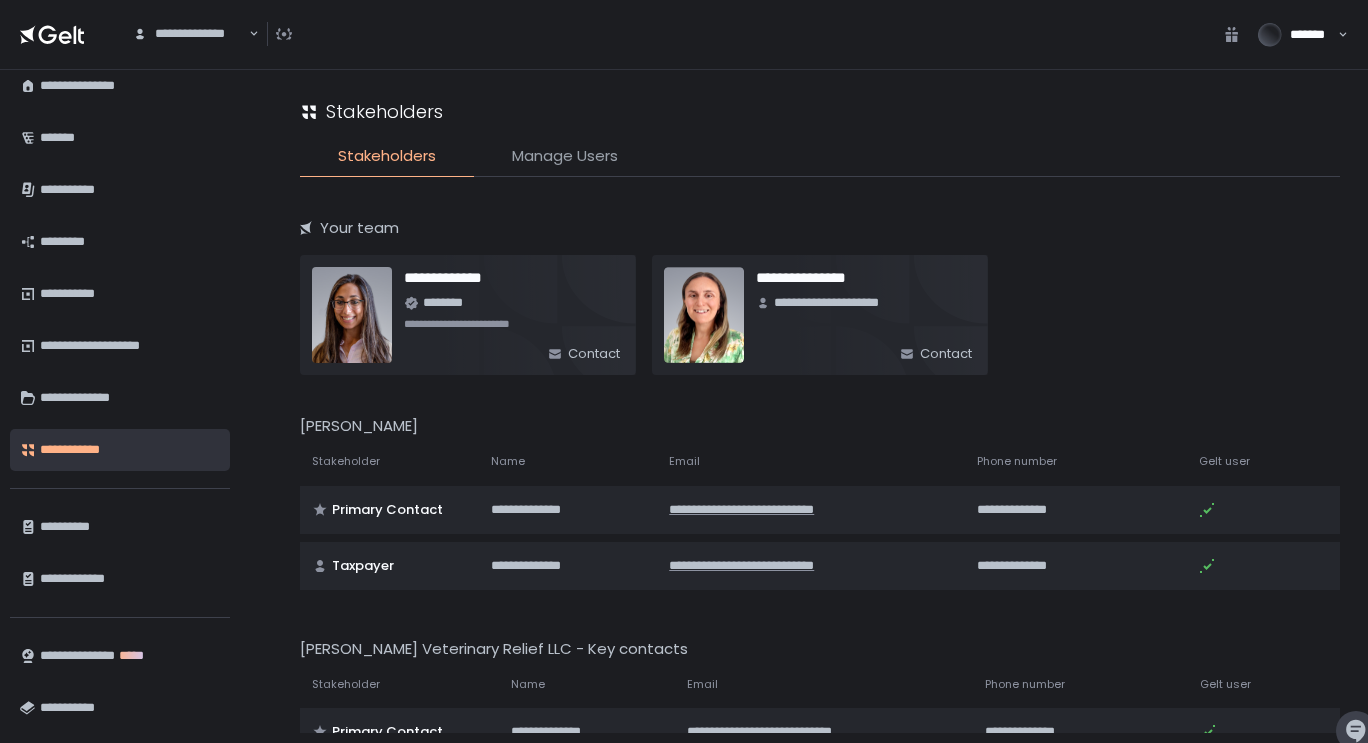 click on "Manage Users" at bounding box center [565, 156] 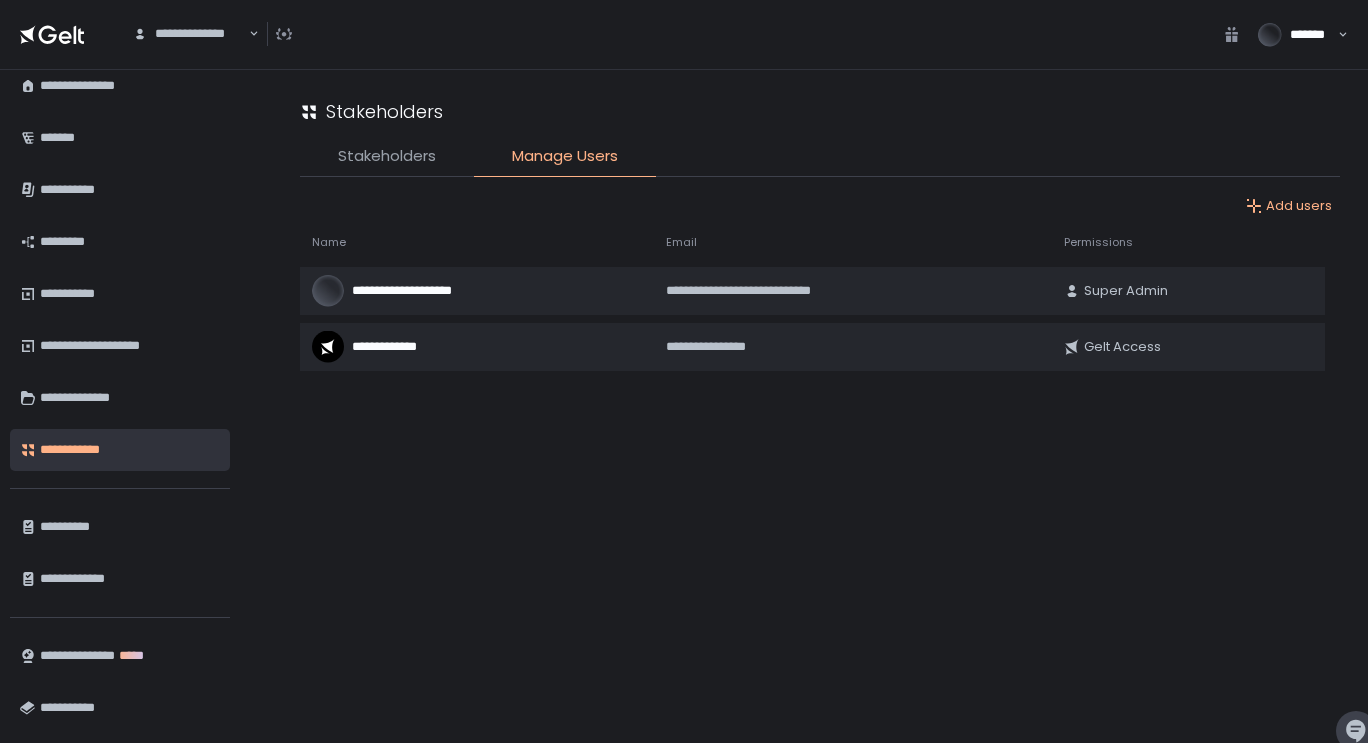click on "Stakeholders" at bounding box center (387, 156) 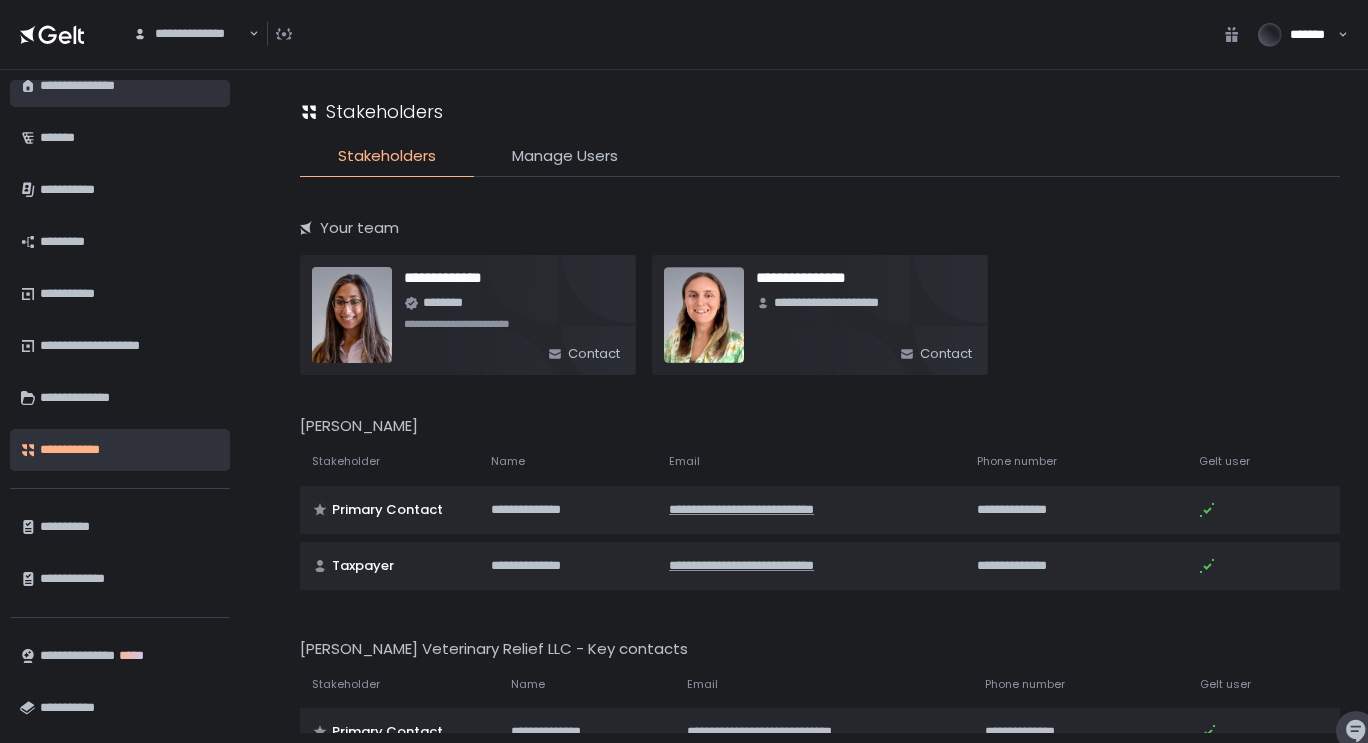 click on "**********" at bounding box center (127, 86) 